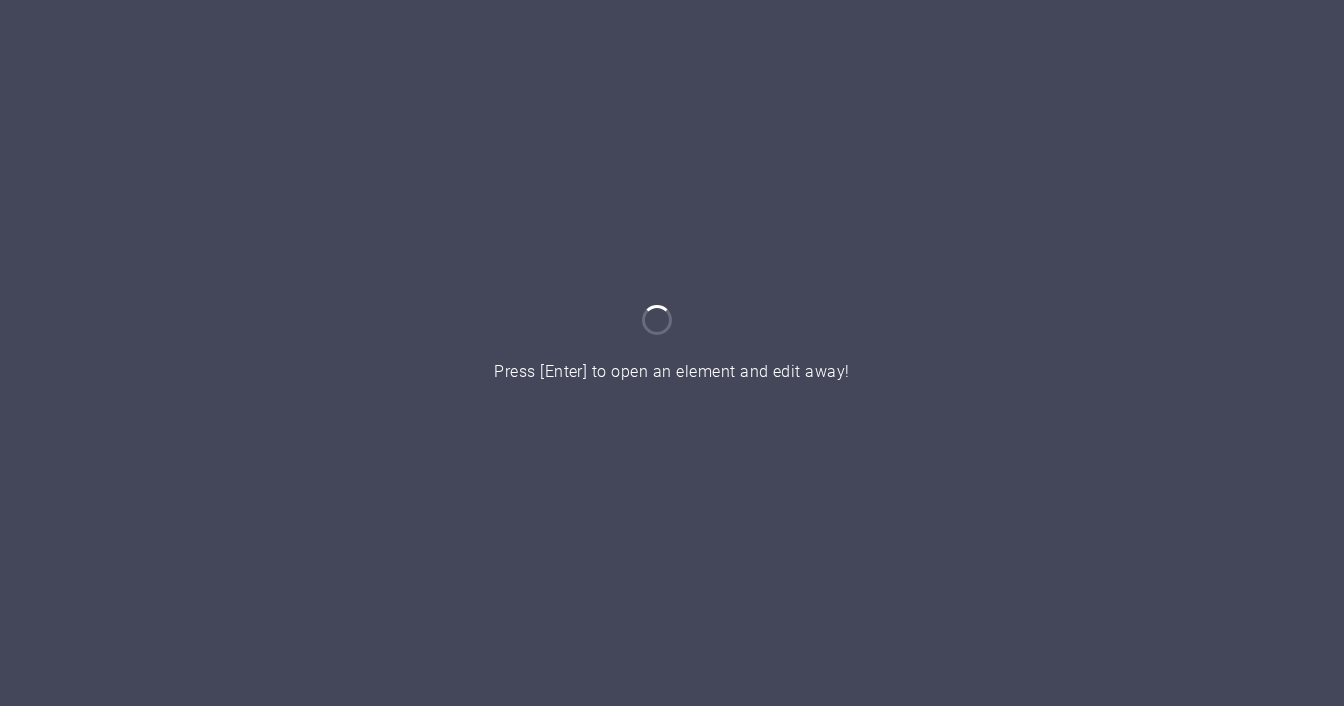 scroll, scrollTop: 0, scrollLeft: 0, axis: both 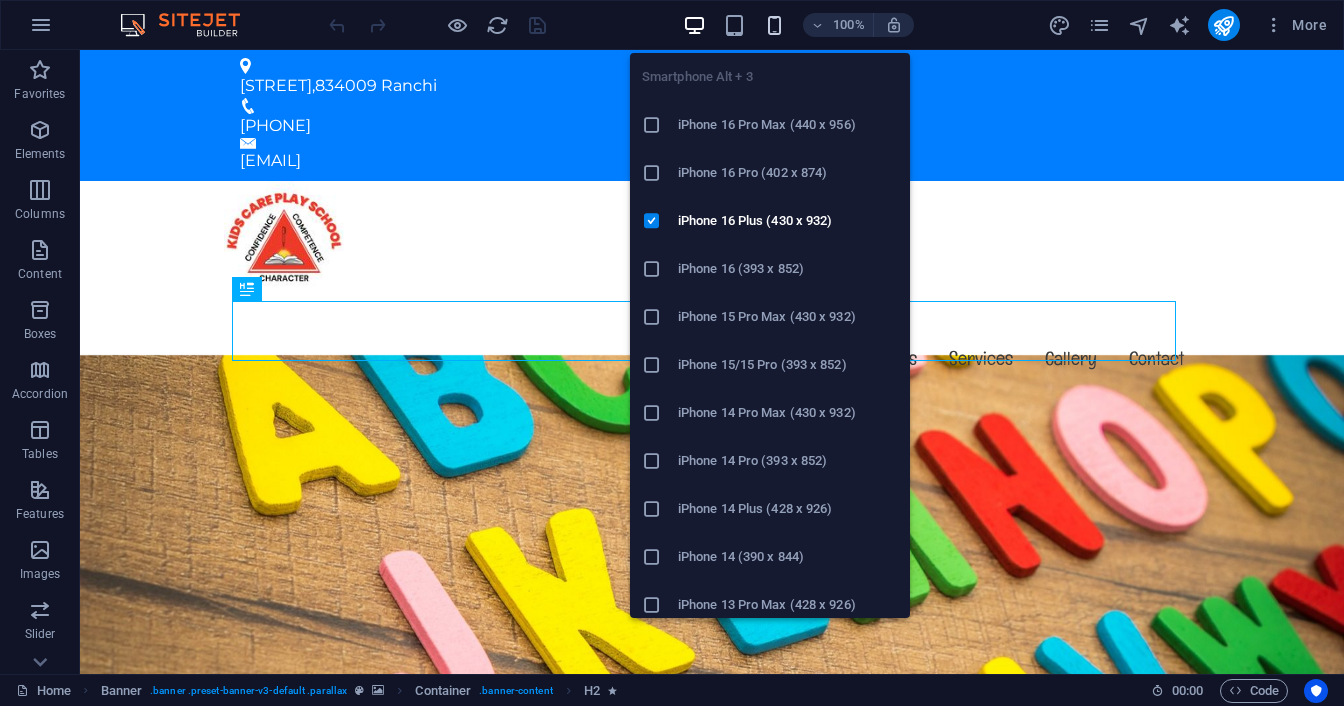 click at bounding box center (774, 25) 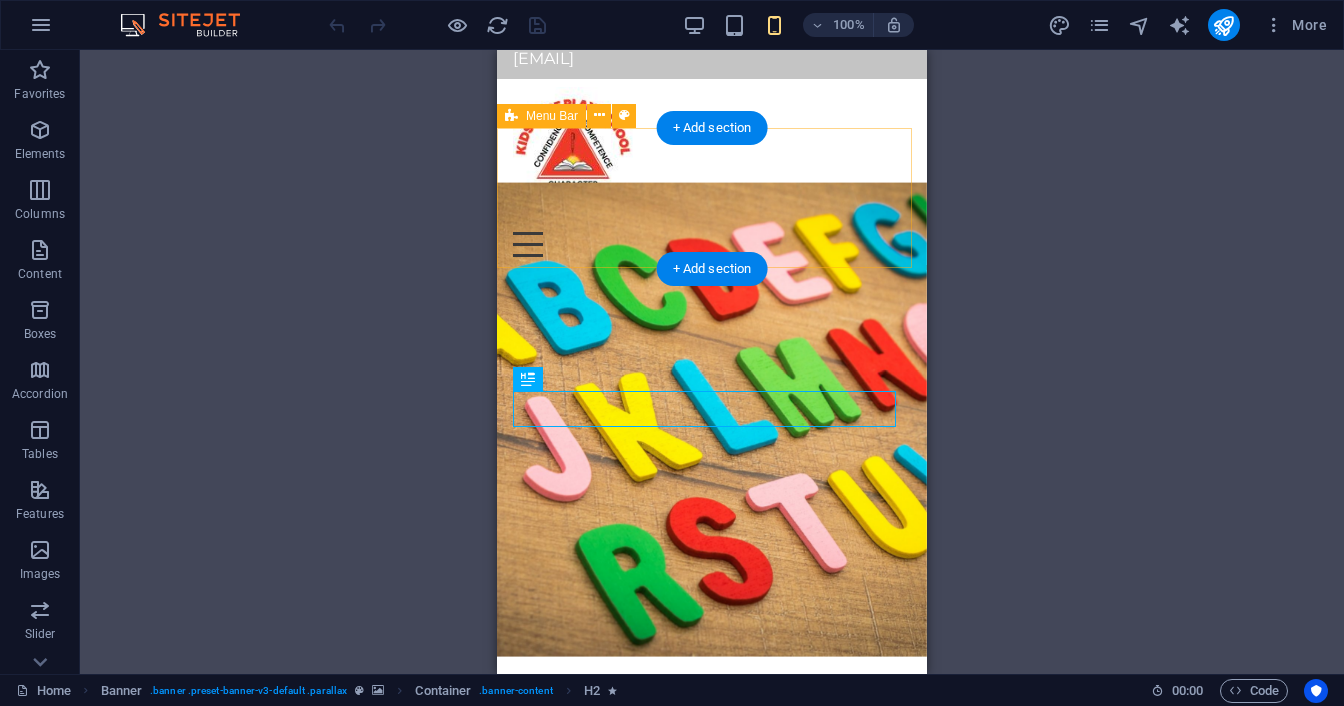 scroll, scrollTop: 0, scrollLeft: 0, axis: both 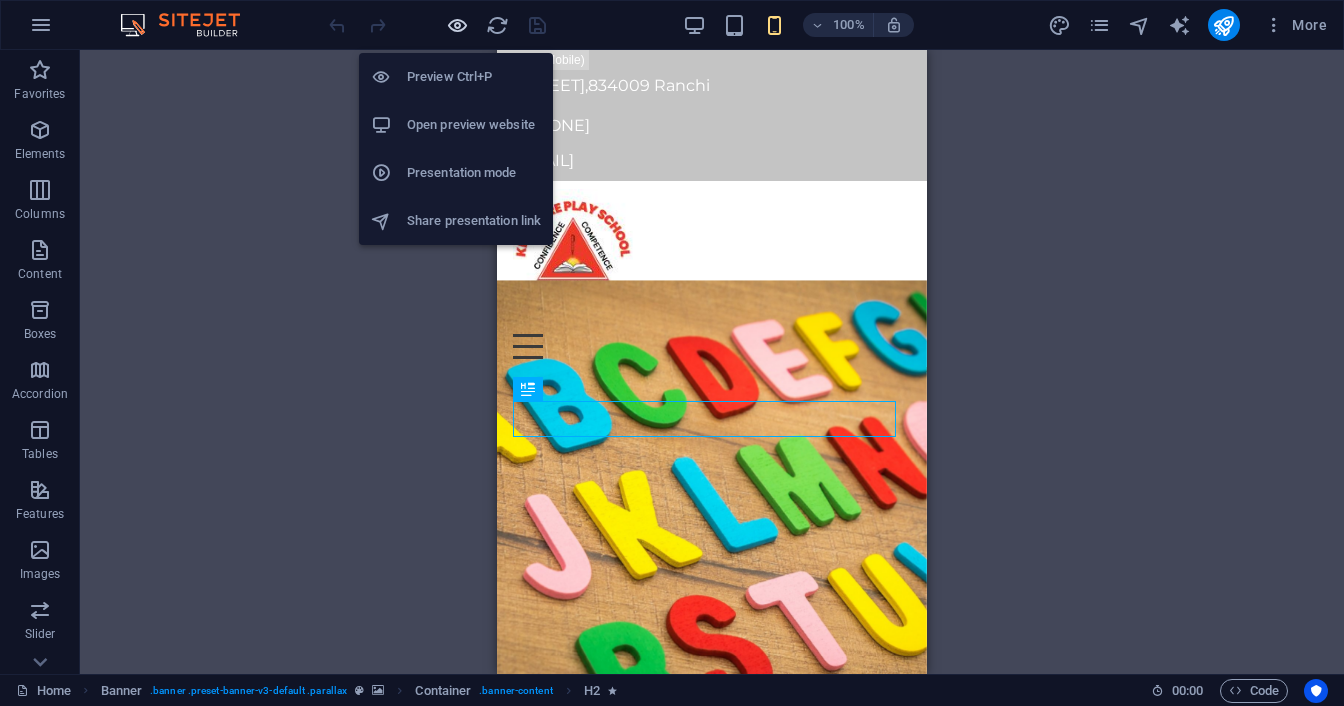 click at bounding box center [437, 25] 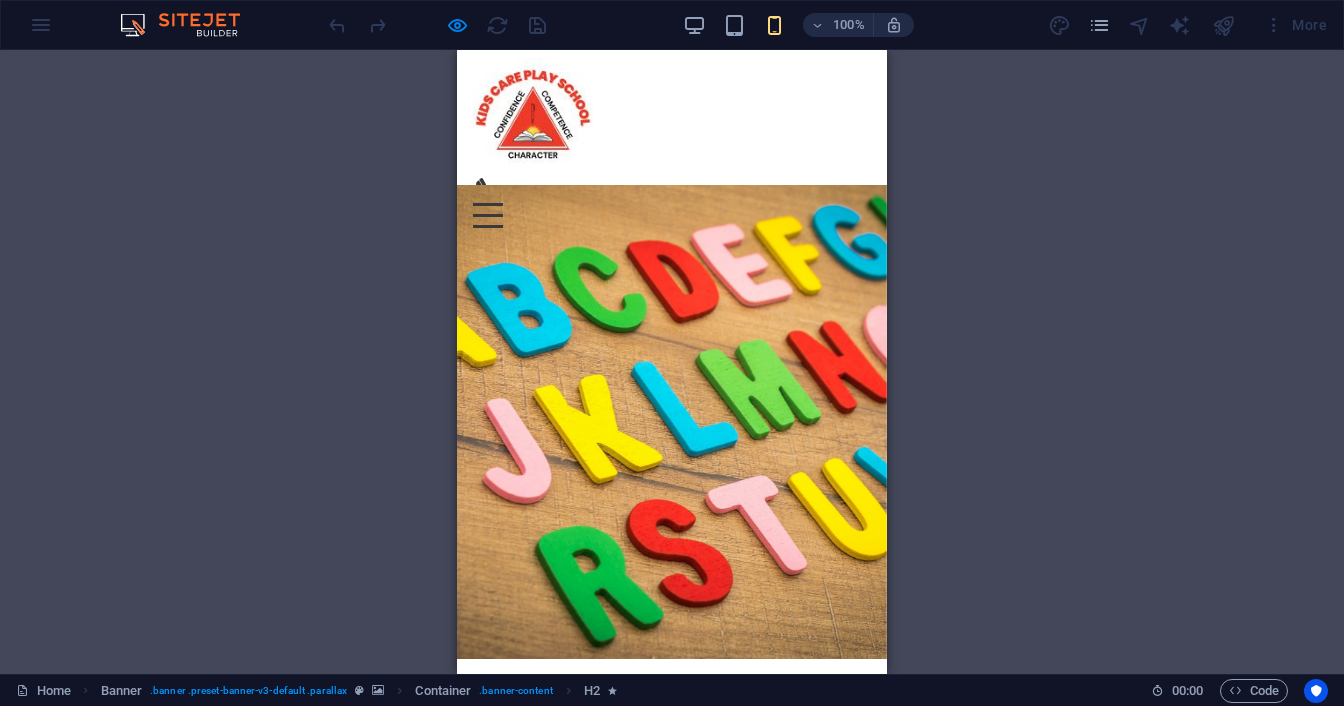click 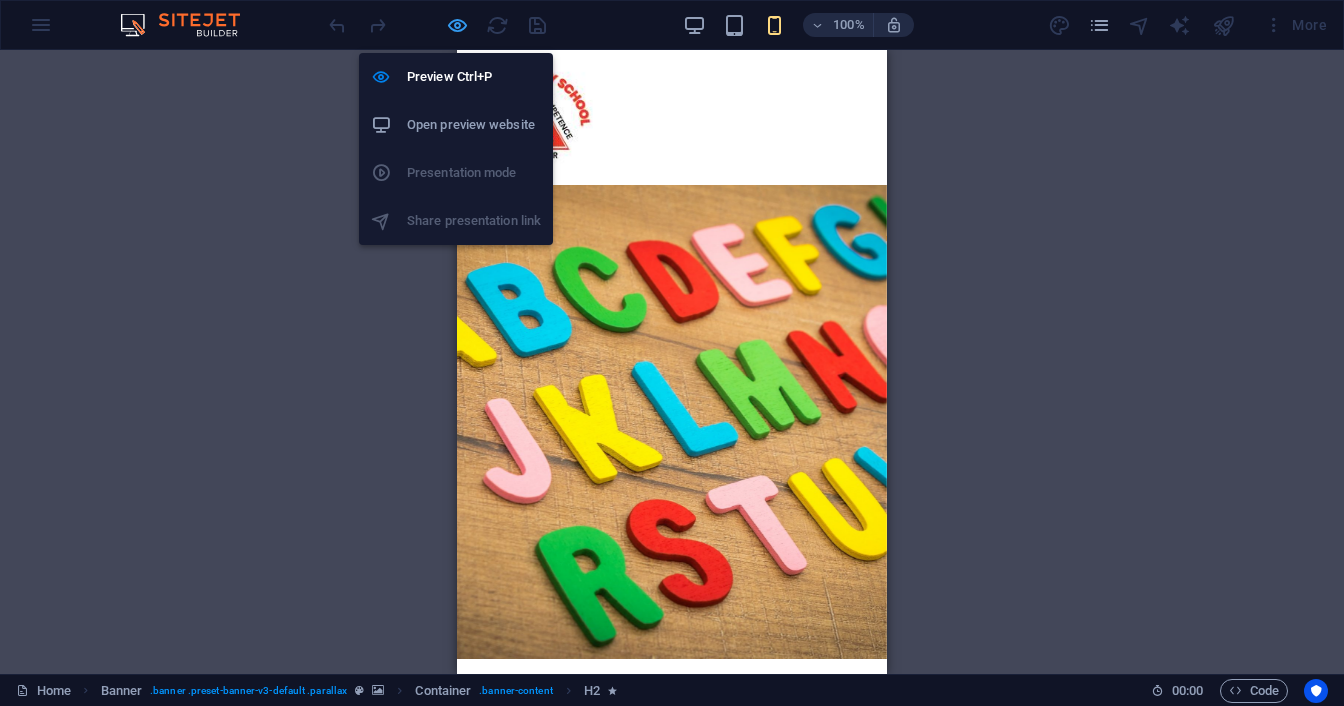 click at bounding box center [457, 25] 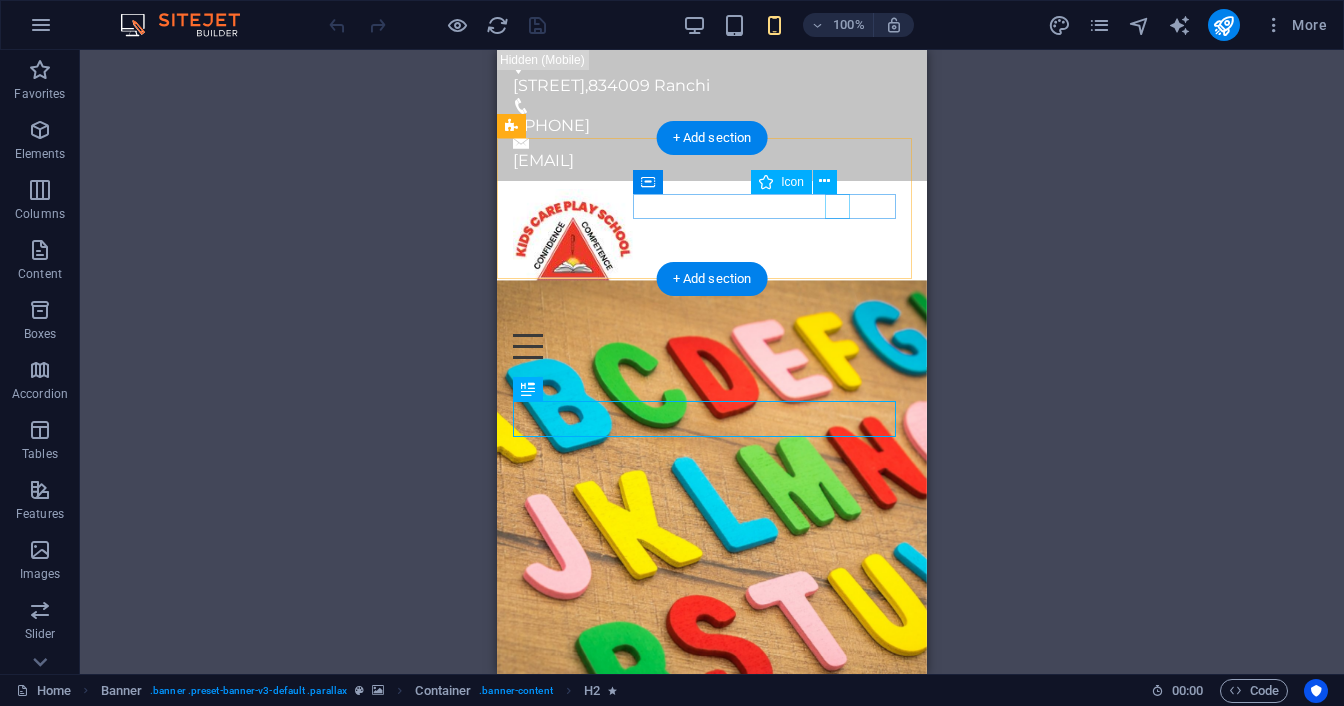 click at bounding box center (704, 321) 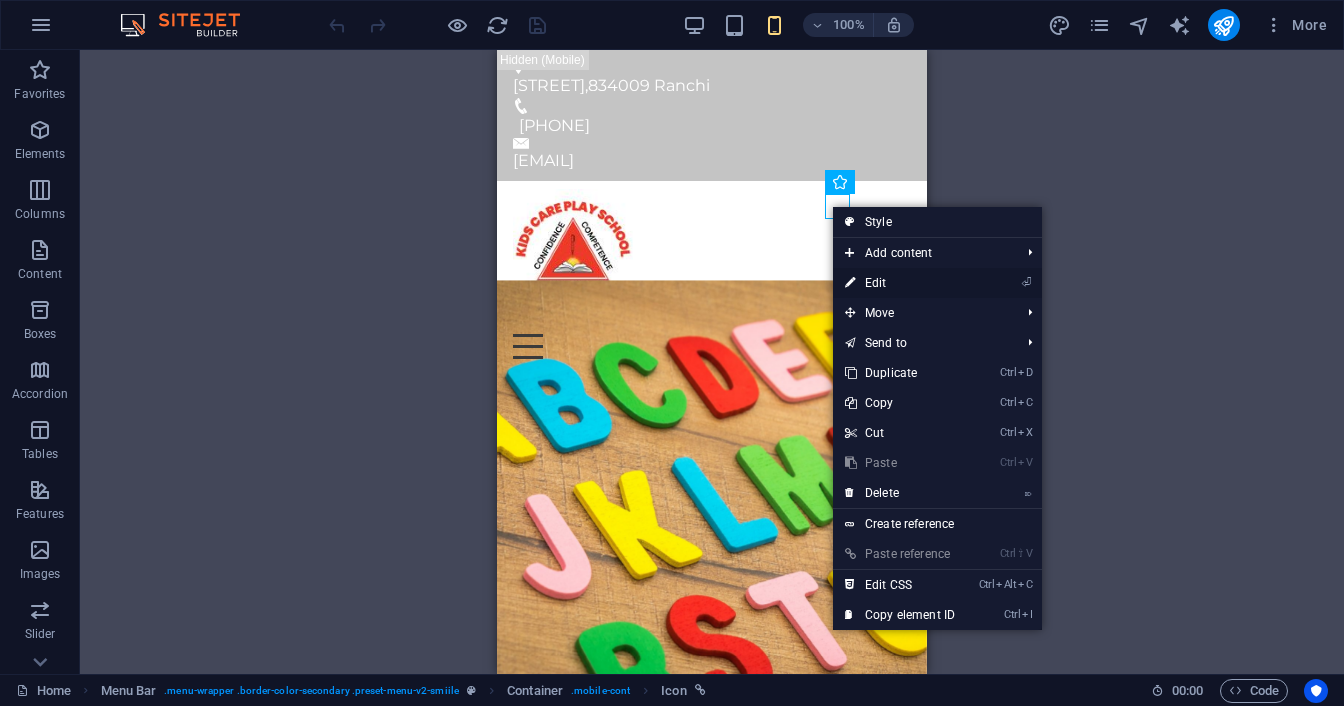 drag, startPoint x: 885, startPoint y: 296, endPoint x: 216, endPoint y: 235, distance: 671.77527 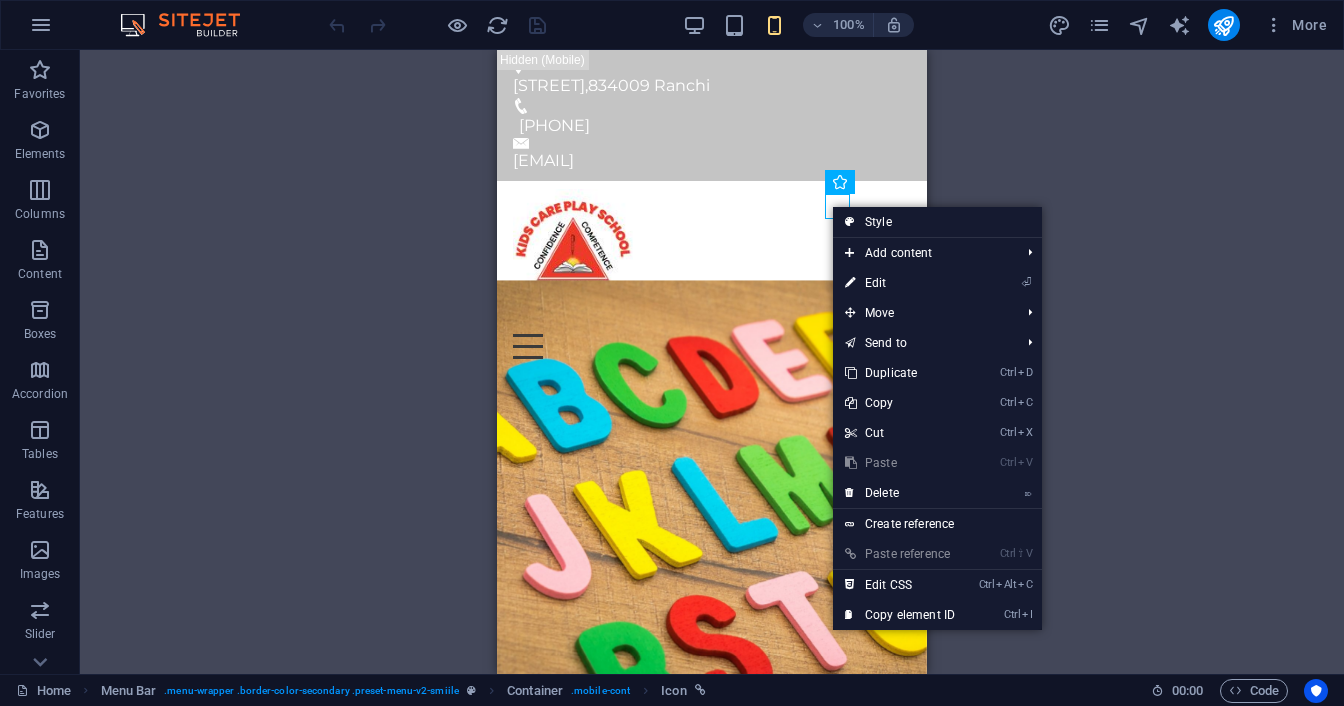 select on "xMidYMid" 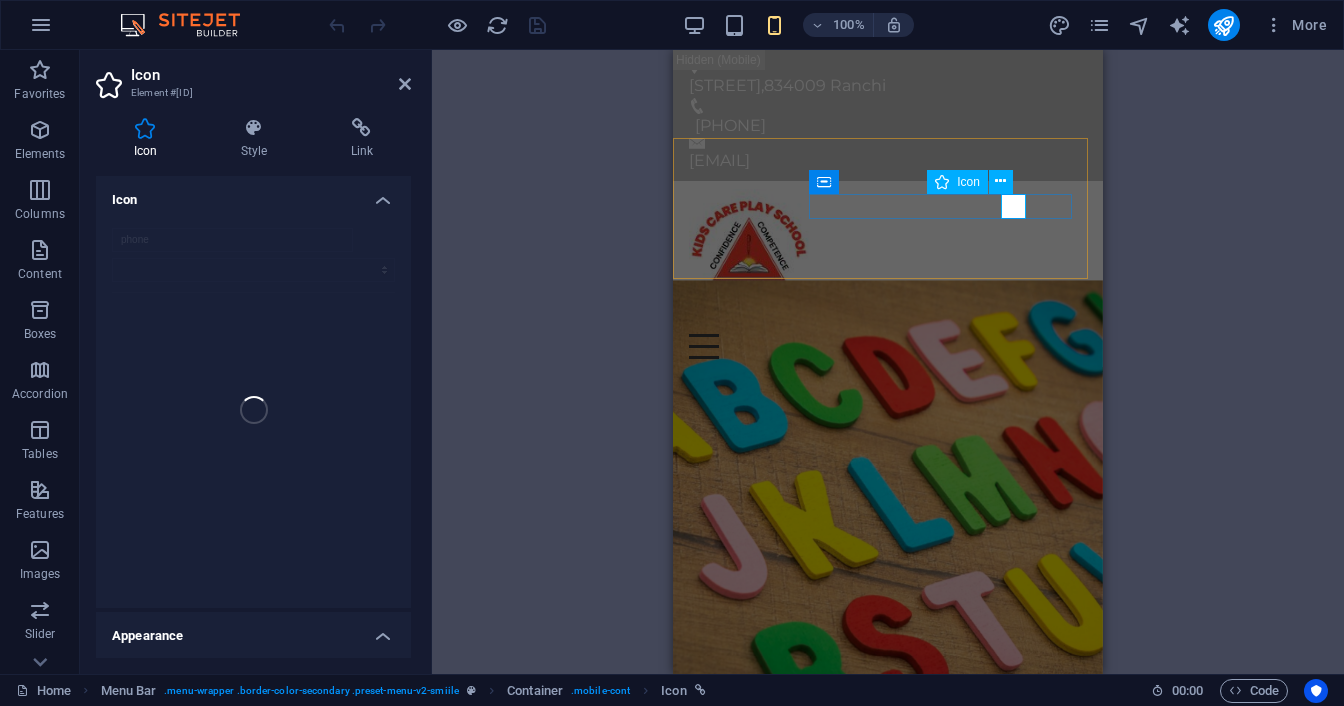 click at bounding box center [880, 321] 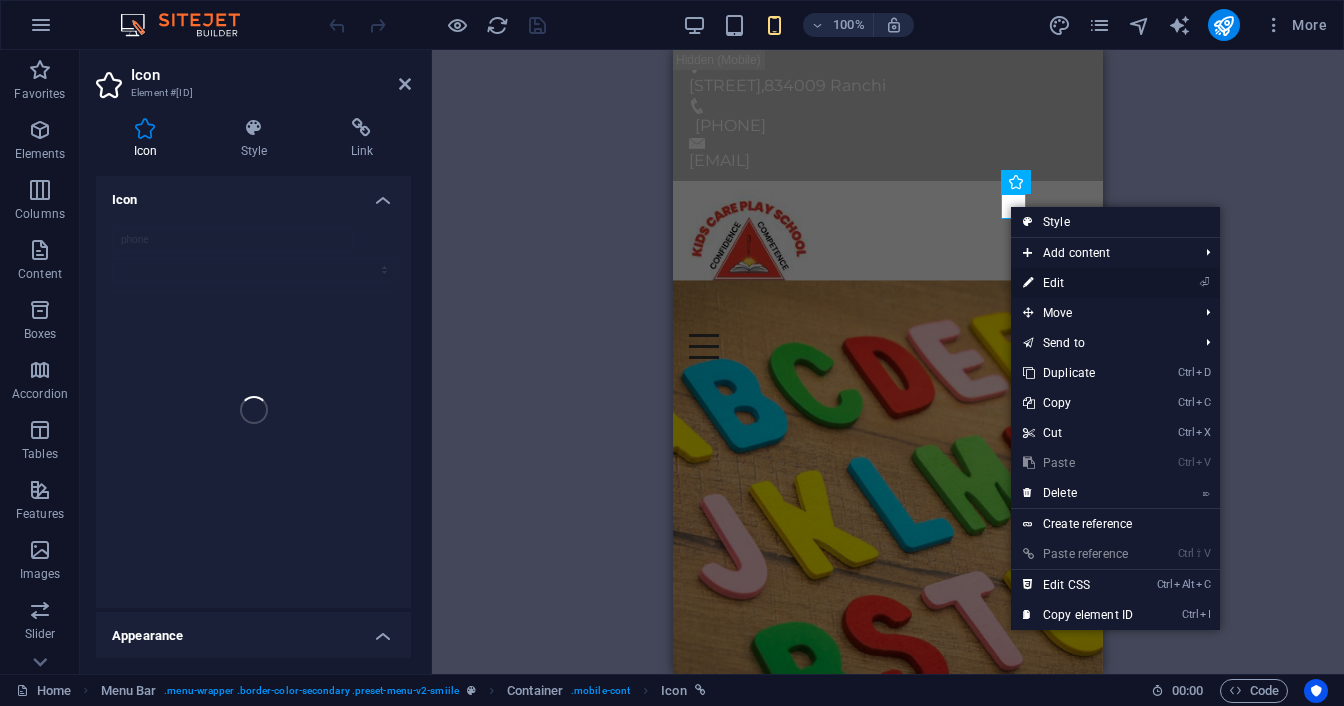click on "⏎  Edit" at bounding box center [1078, 283] 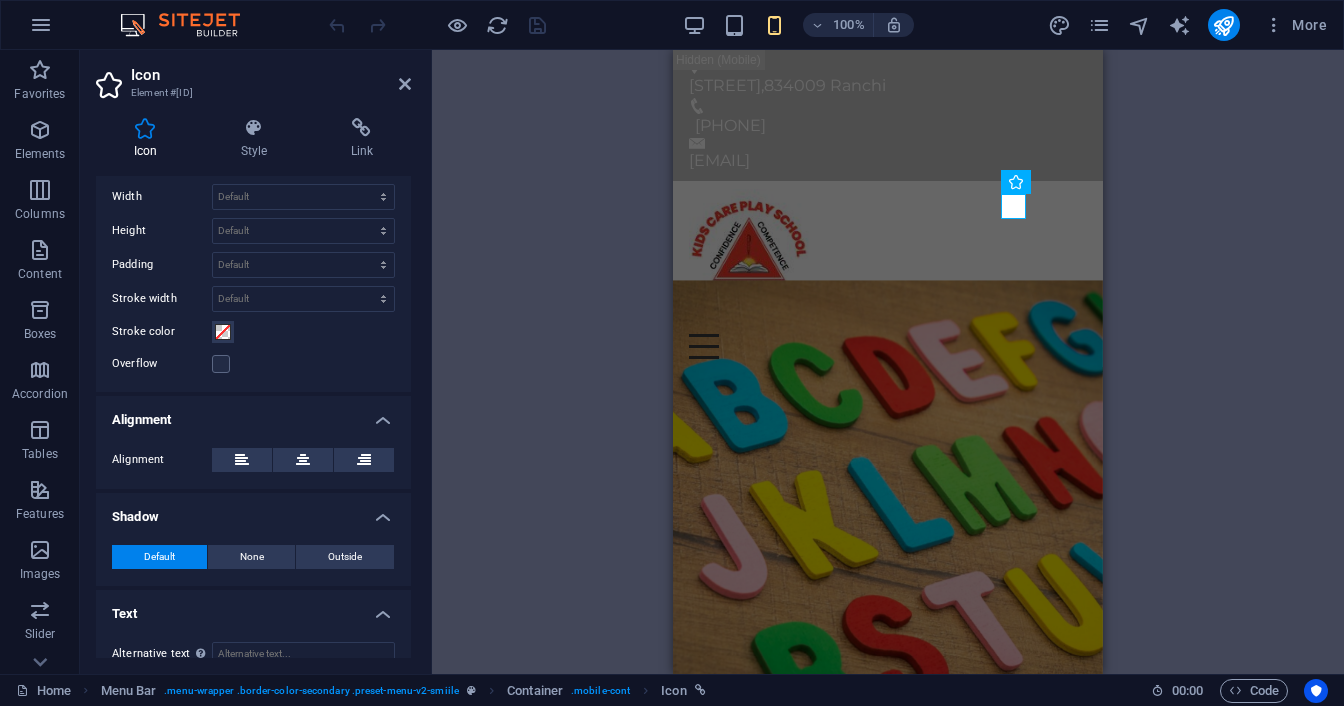 scroll, scrollTop: 566, scrollLeft: 0, axis: vertical 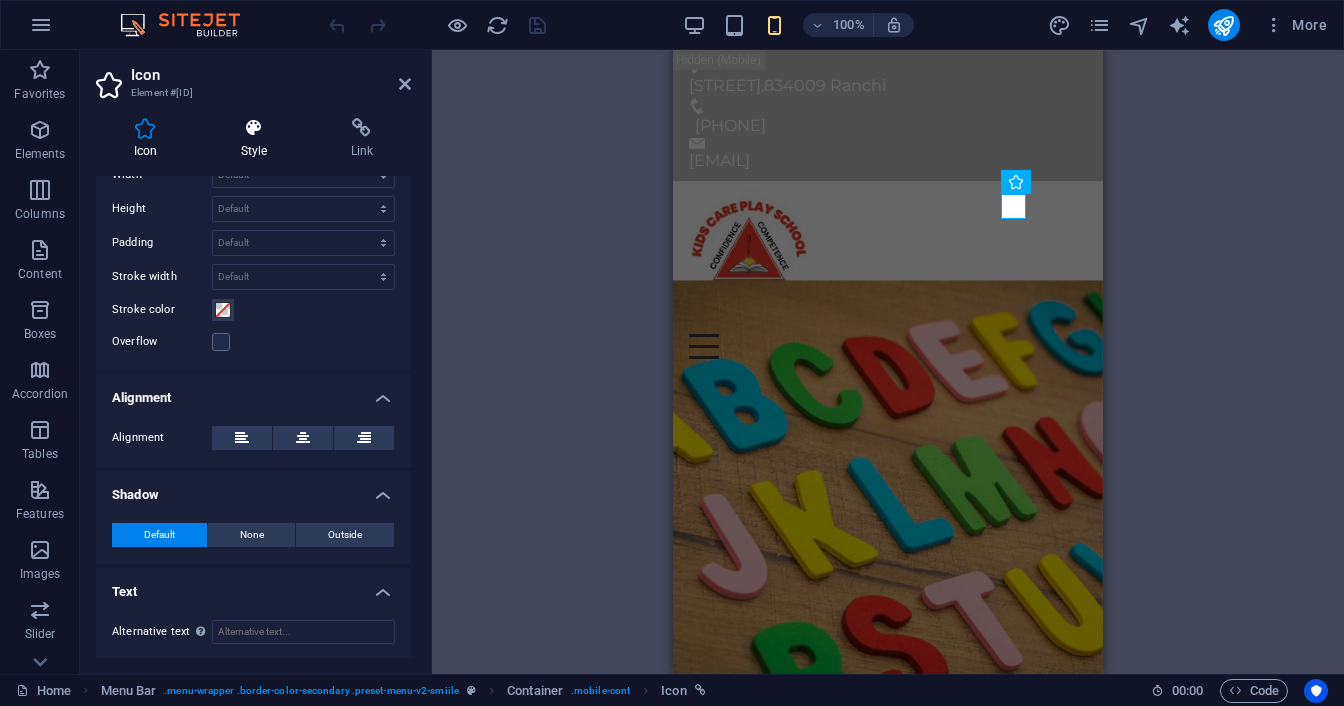 click on "Style" at bounding box center [258, 139] 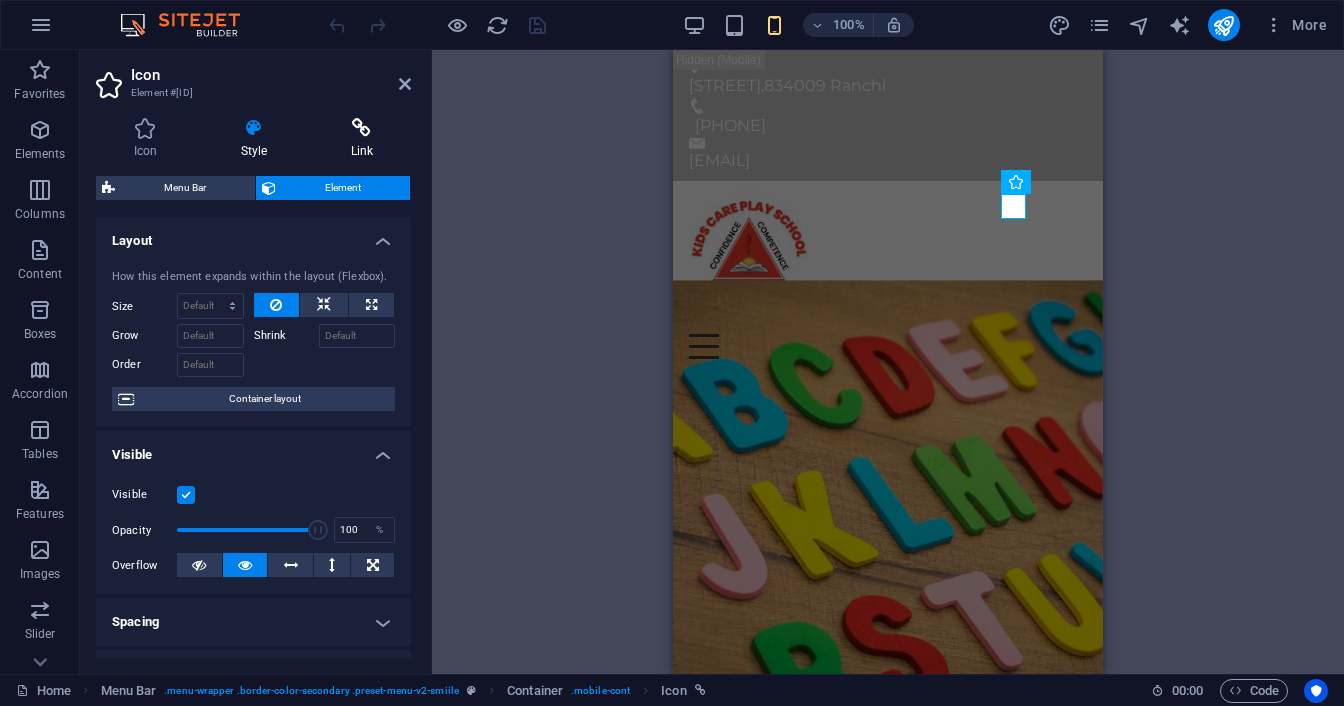 click on "Link" at bounding box center (362, 139) 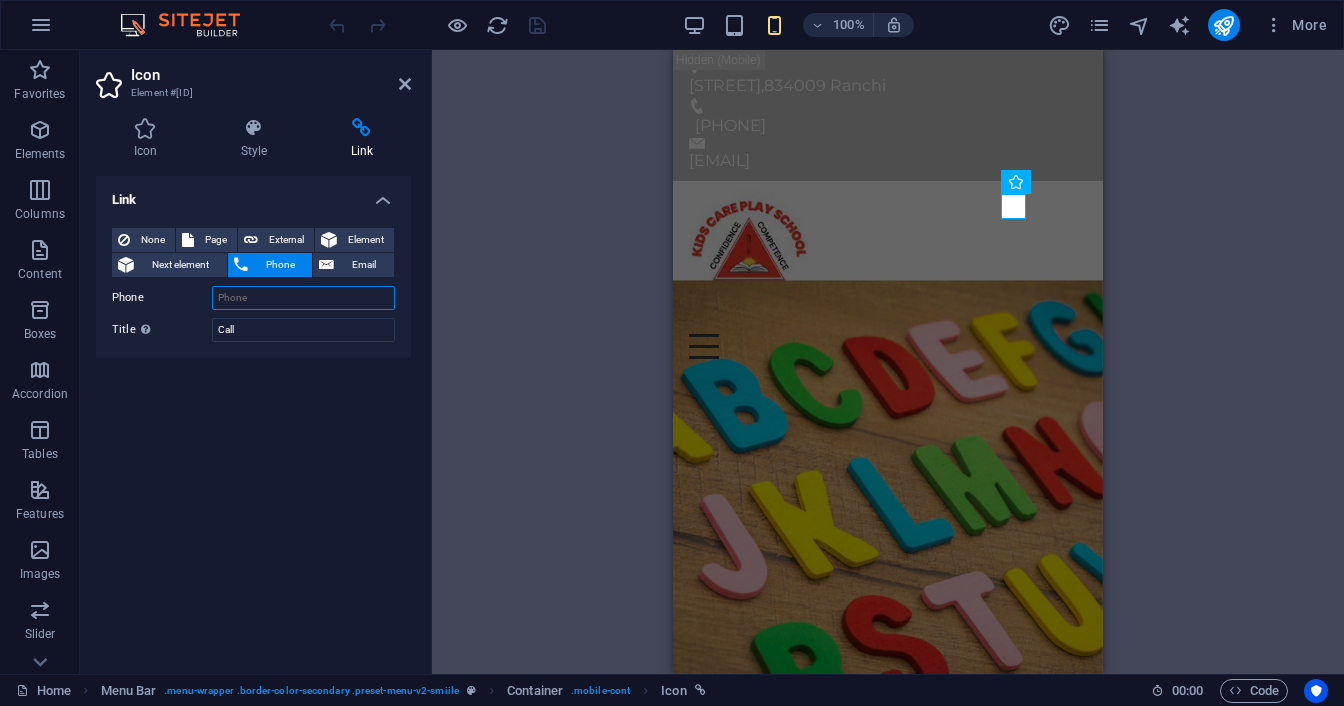 click on "Phone" at bounding box center [303, 298] 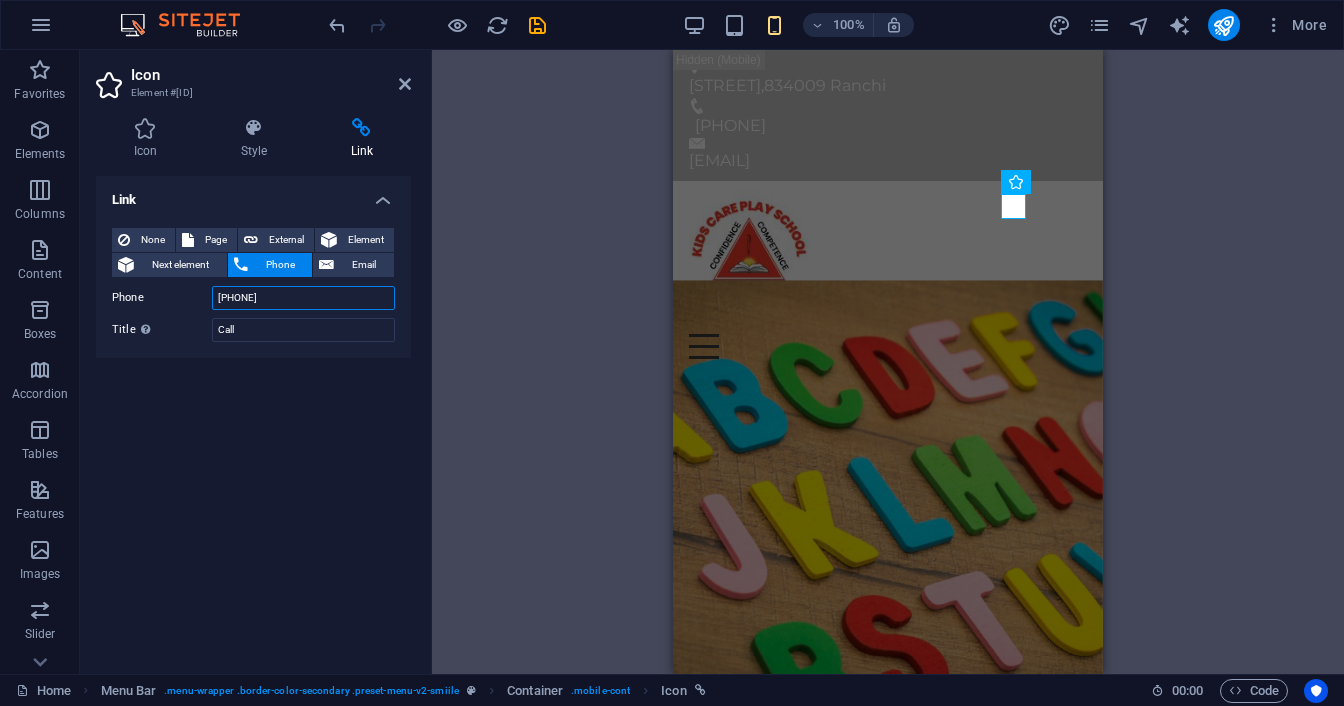 type on "[PHONE]" 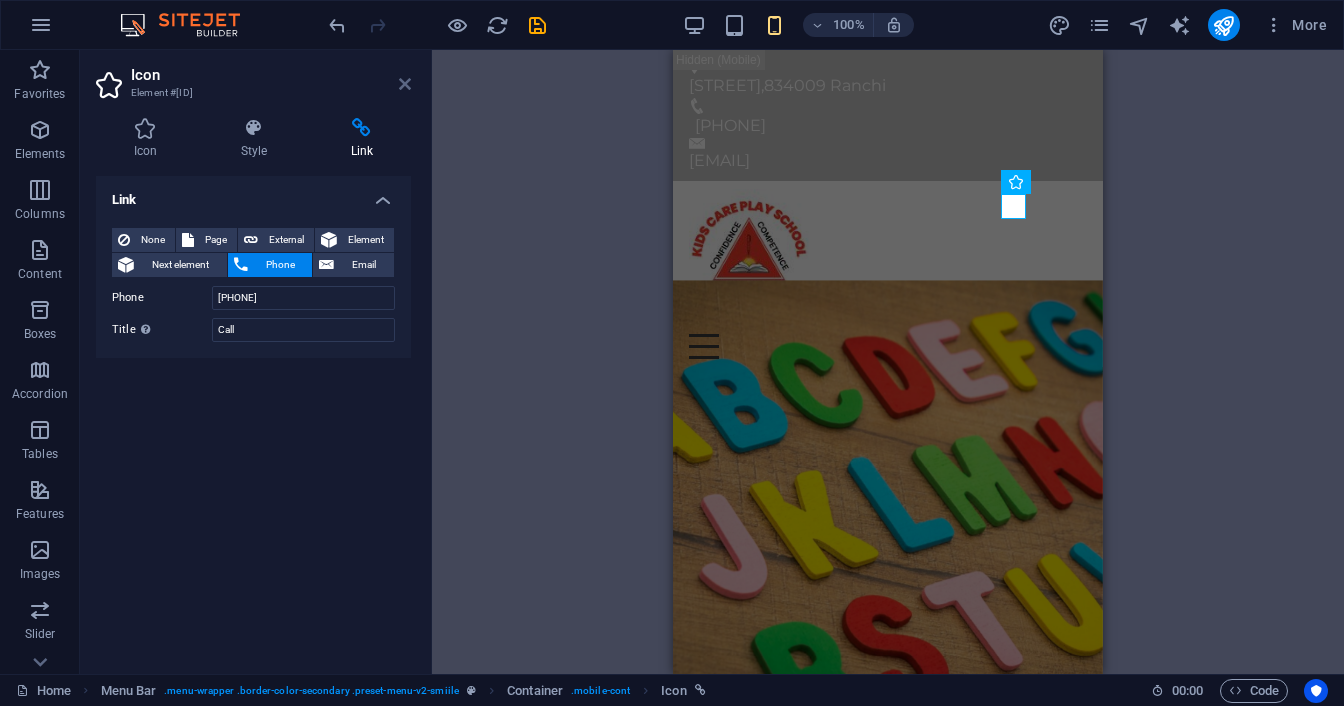 click at bounding box center [405, 84] 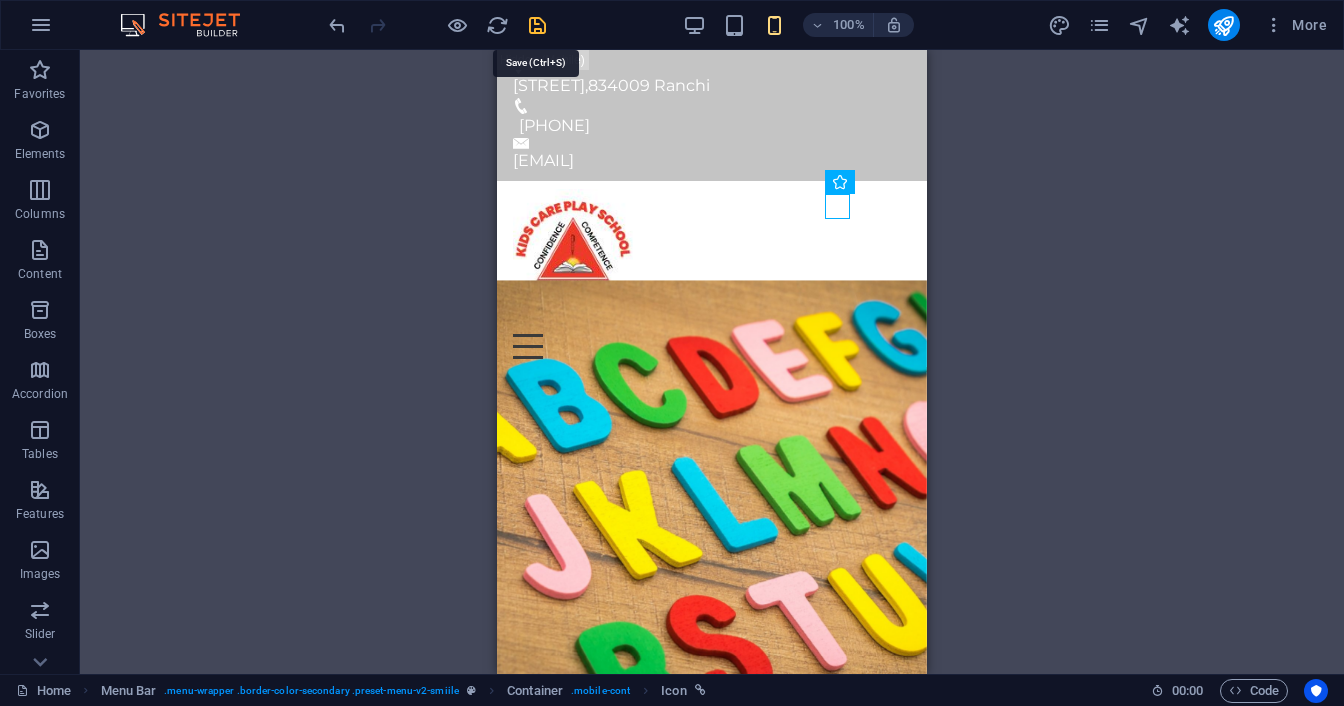 click at bounding box center [537, 25] 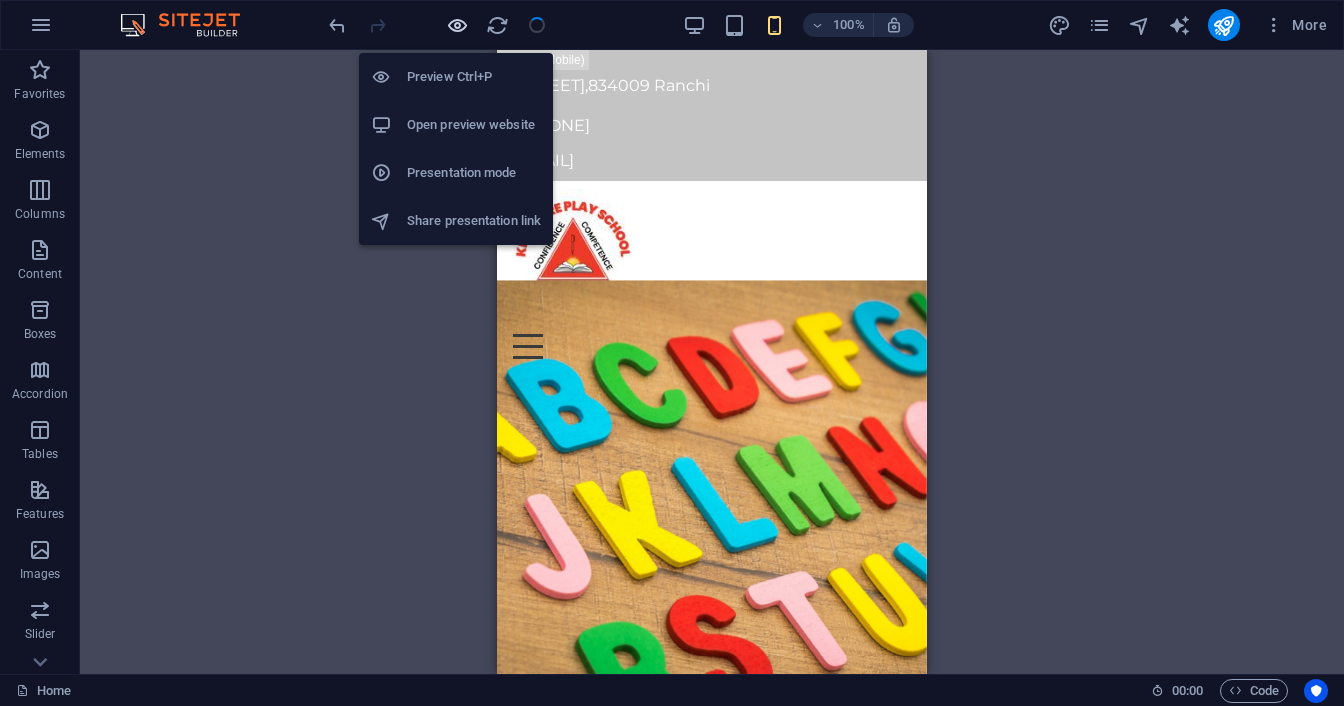 click at bounding box center (457, 25) 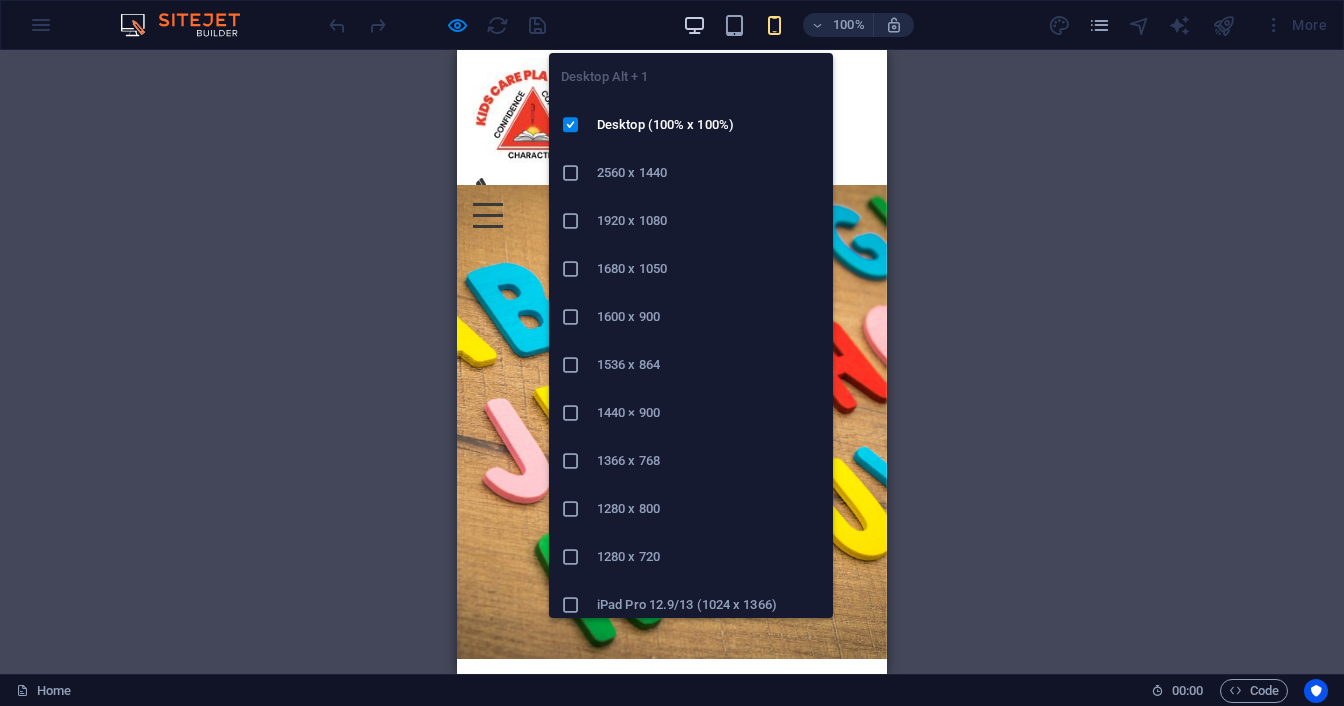 click at bounding box center [694, 25] 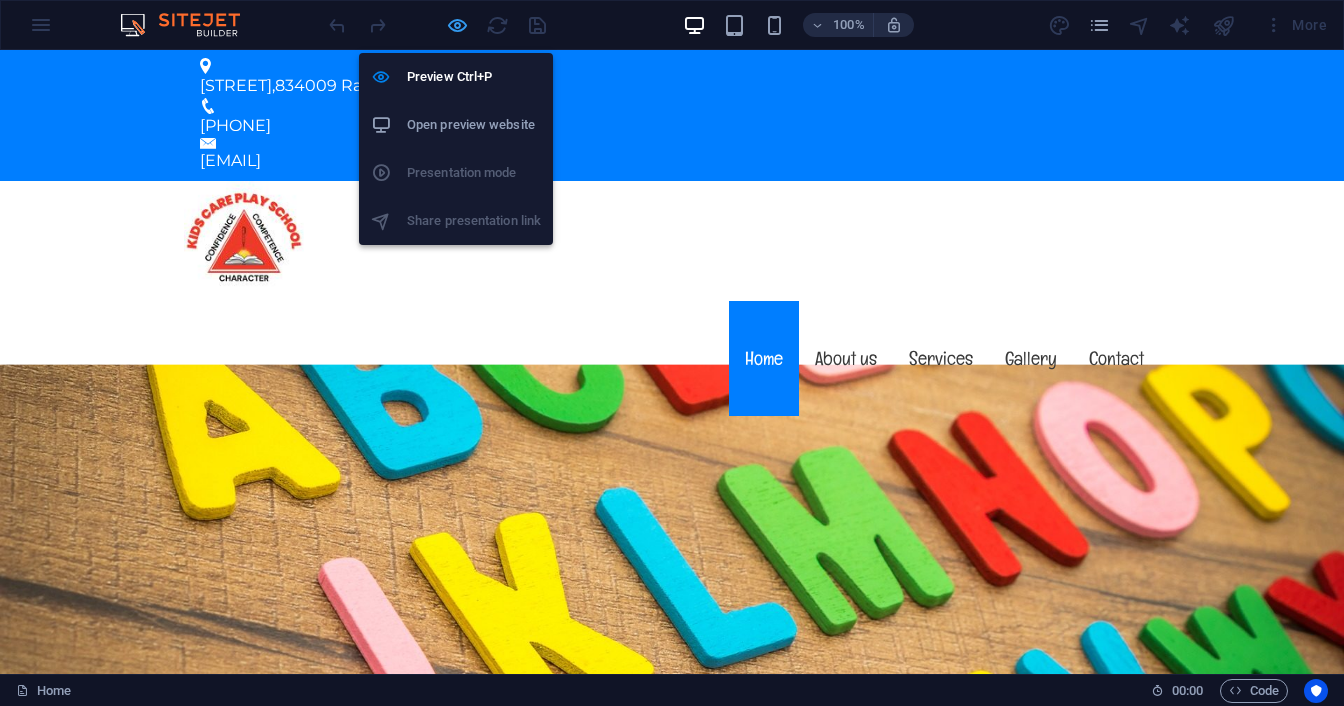 click at bounding box center (457, 25) 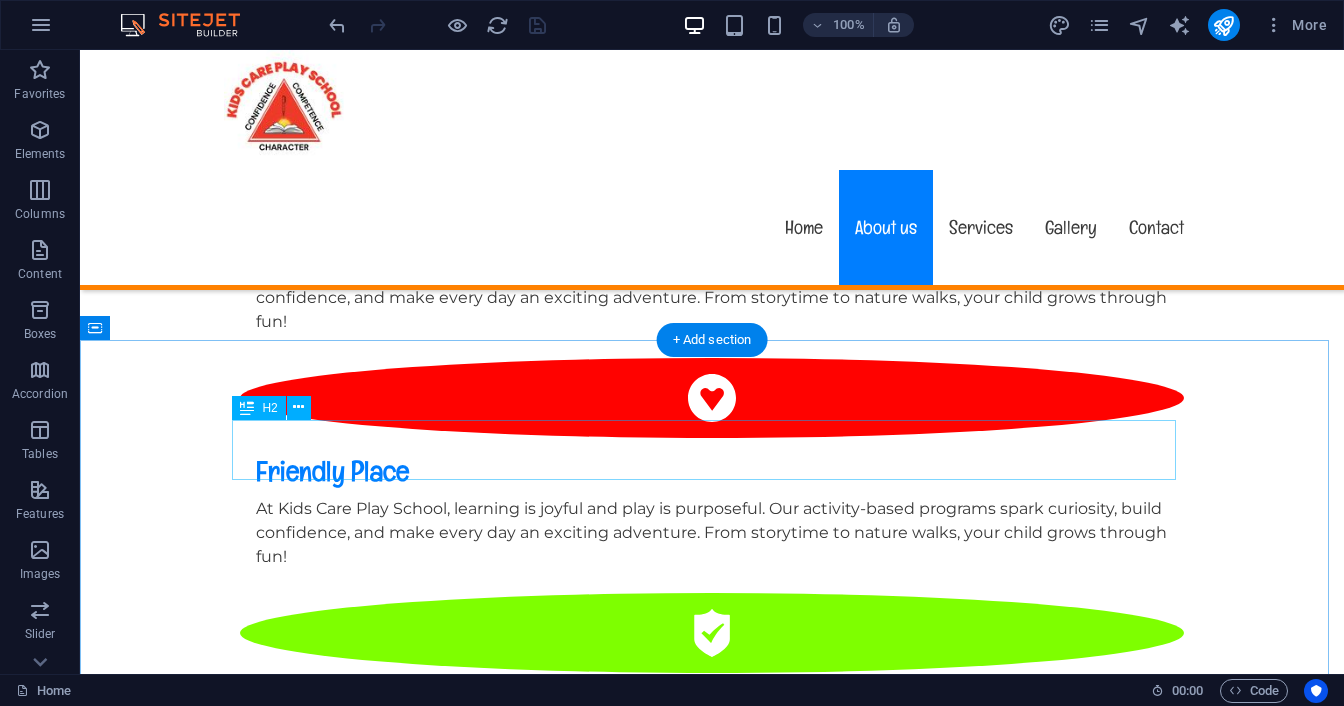 scroll, scrollTop: 1600, scrollLeft: 0, axis: vertical 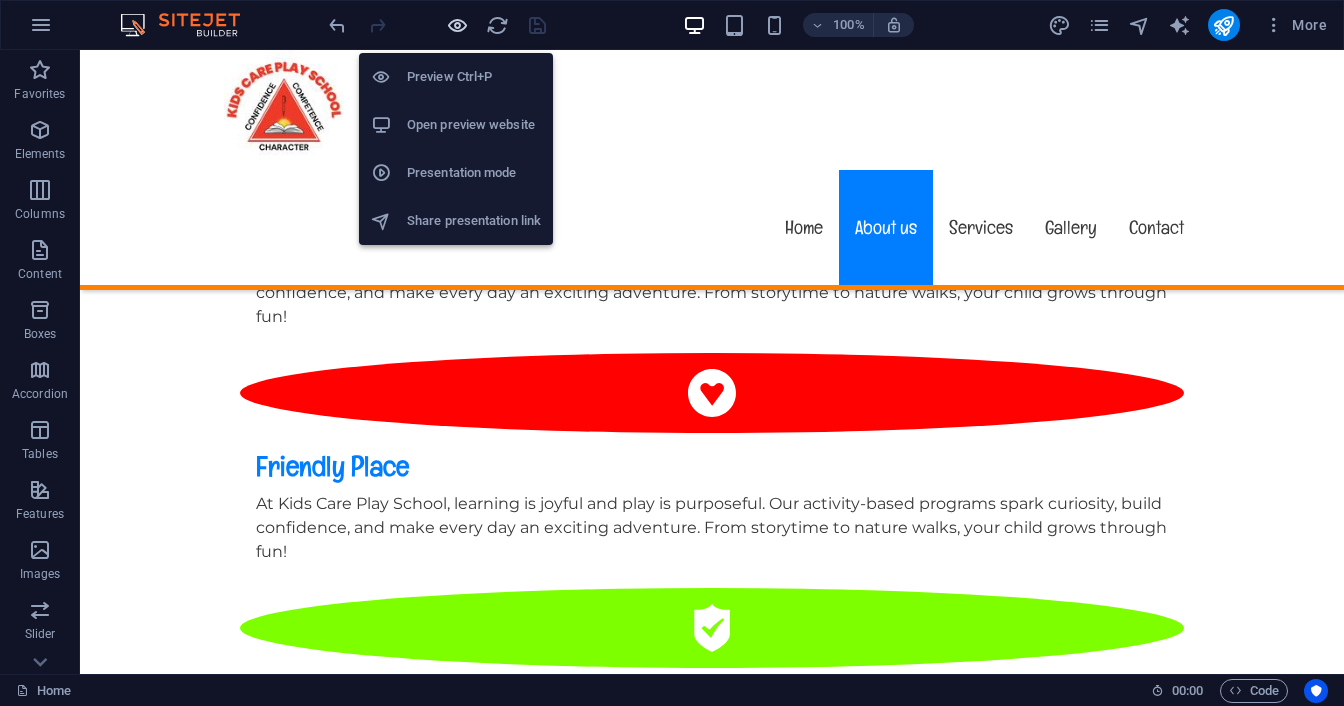 click at bounding box center [457, 25] 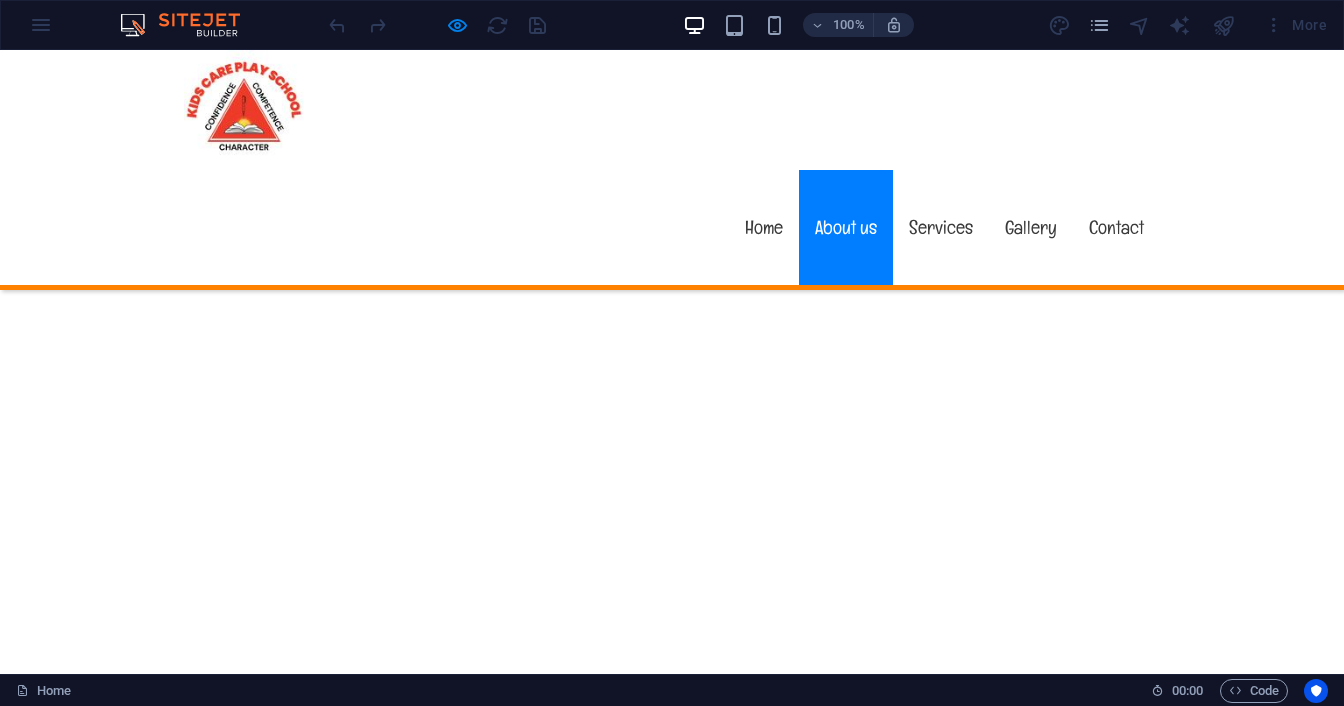 click on "Contact us" at bounding box center (672, 1609) 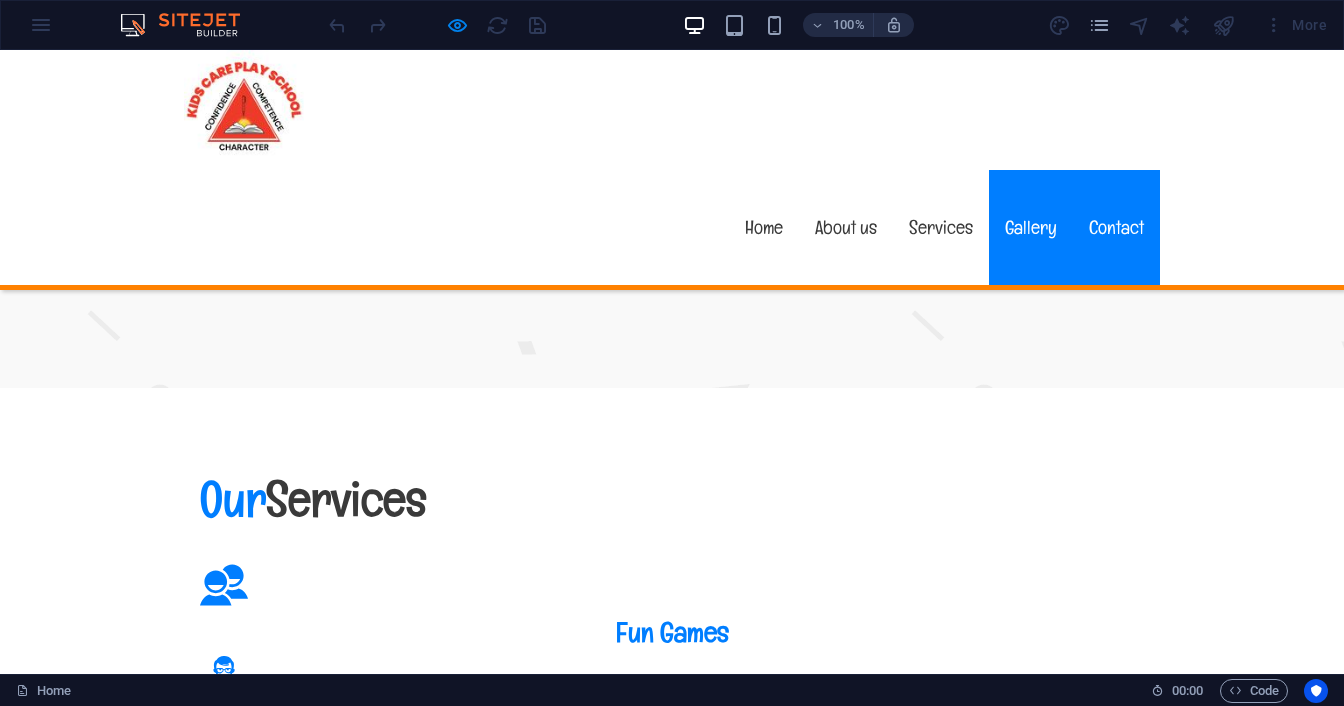 click on "Contact" at bounding box center [1116, 227] 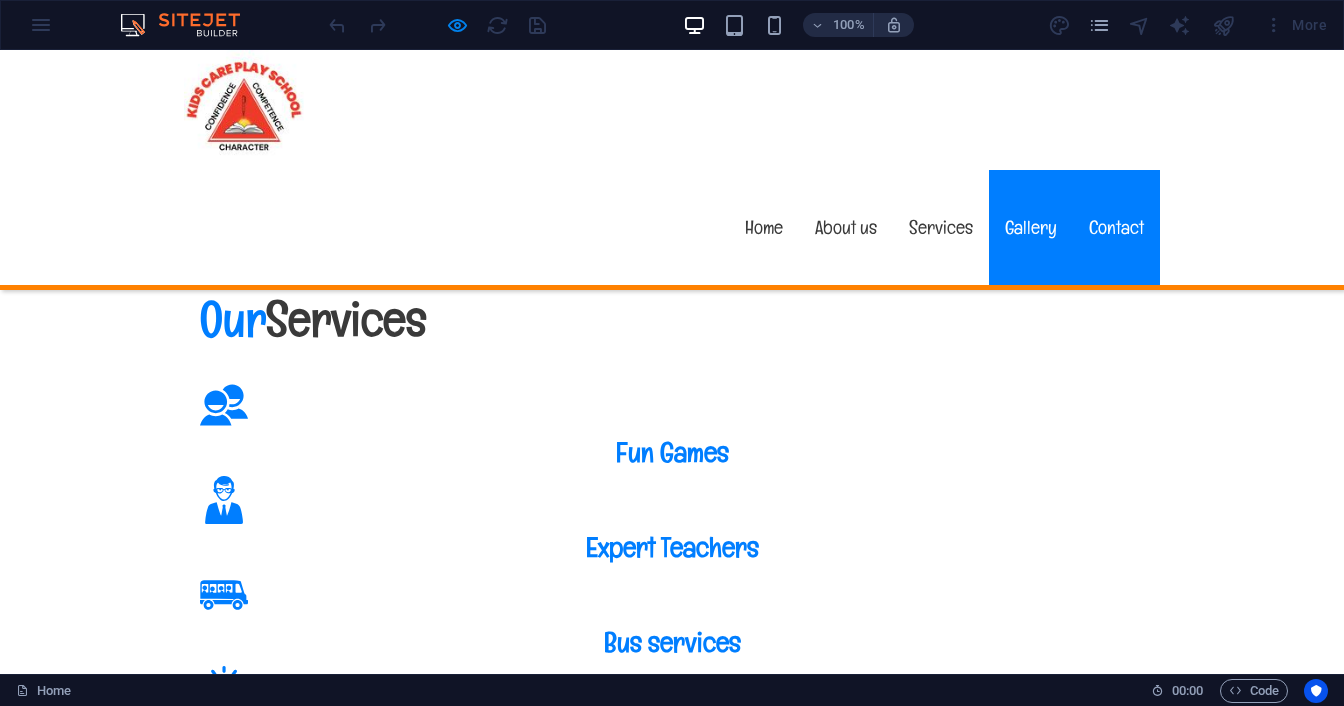 click on "Gallery" at bounding box center [1031, 227] 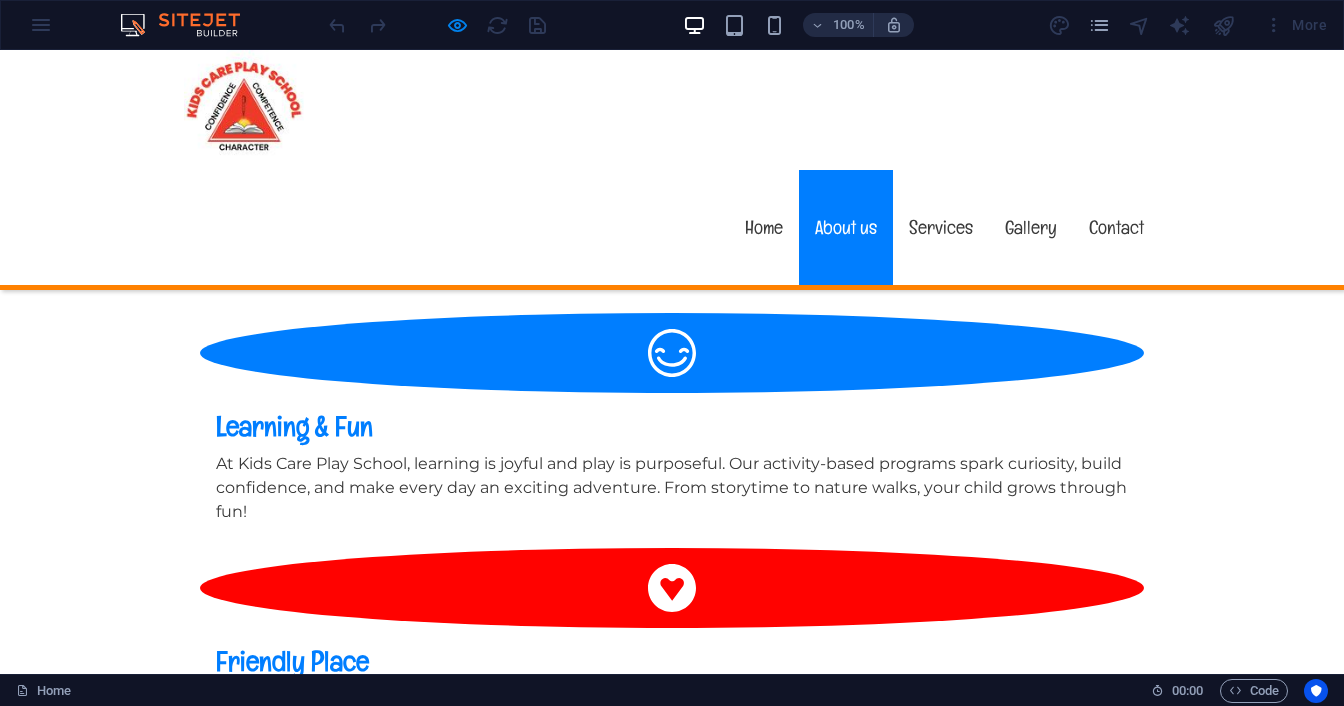 click on "Contact us" at bounding box center [672, 1804] 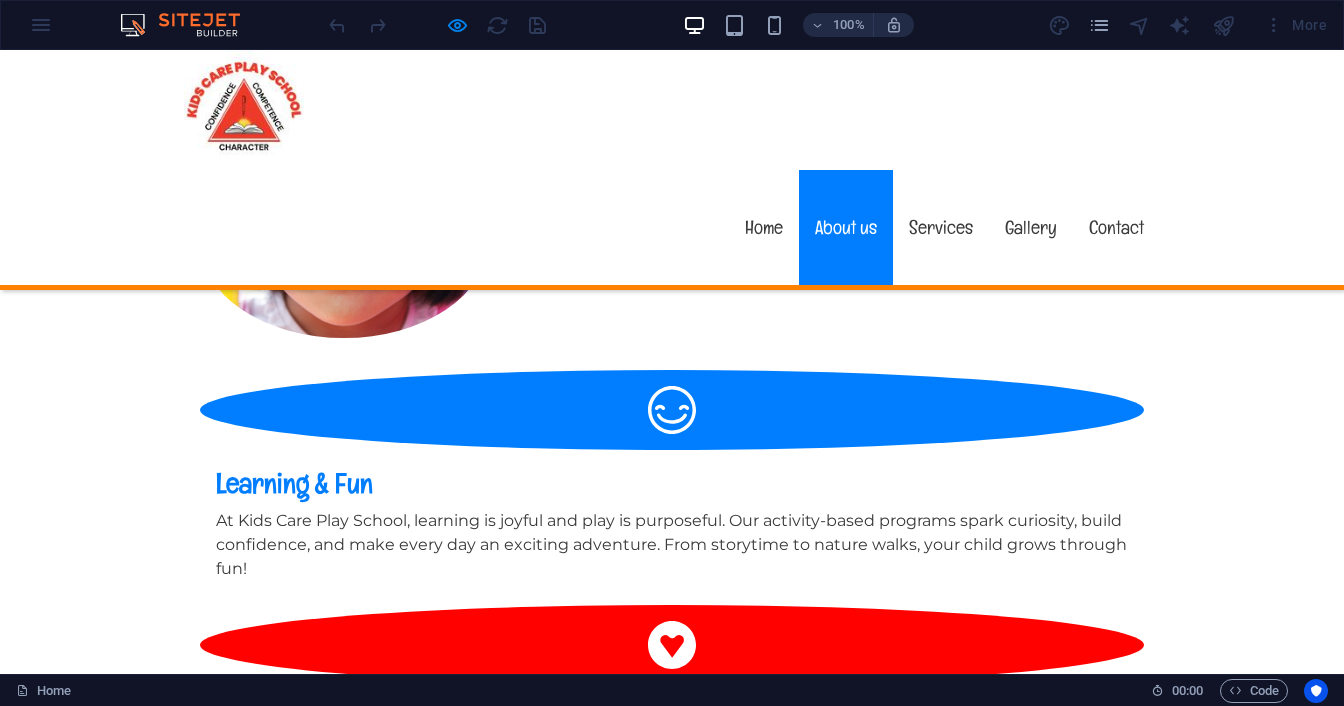 click on "Contact us" at bounding box center (672, 1861) 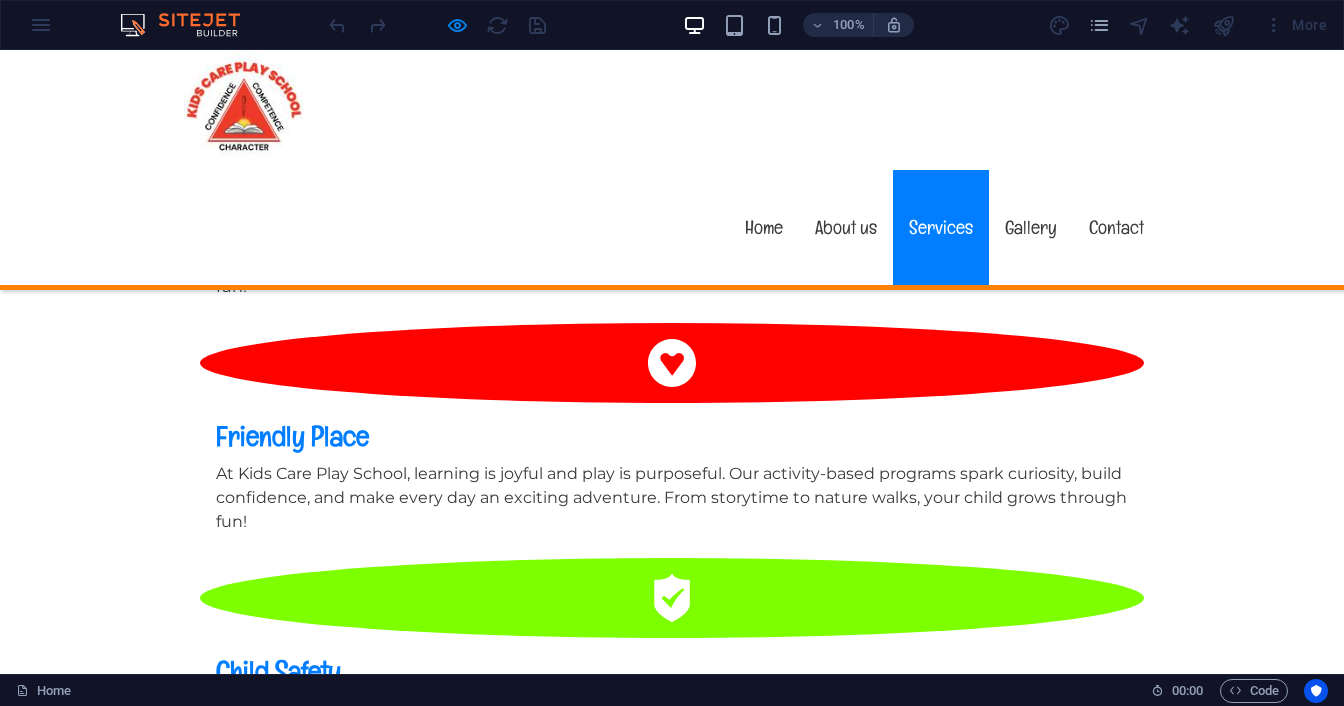 scroll, scrollTop: 1548, scrollLeft: 0, axis: vertical 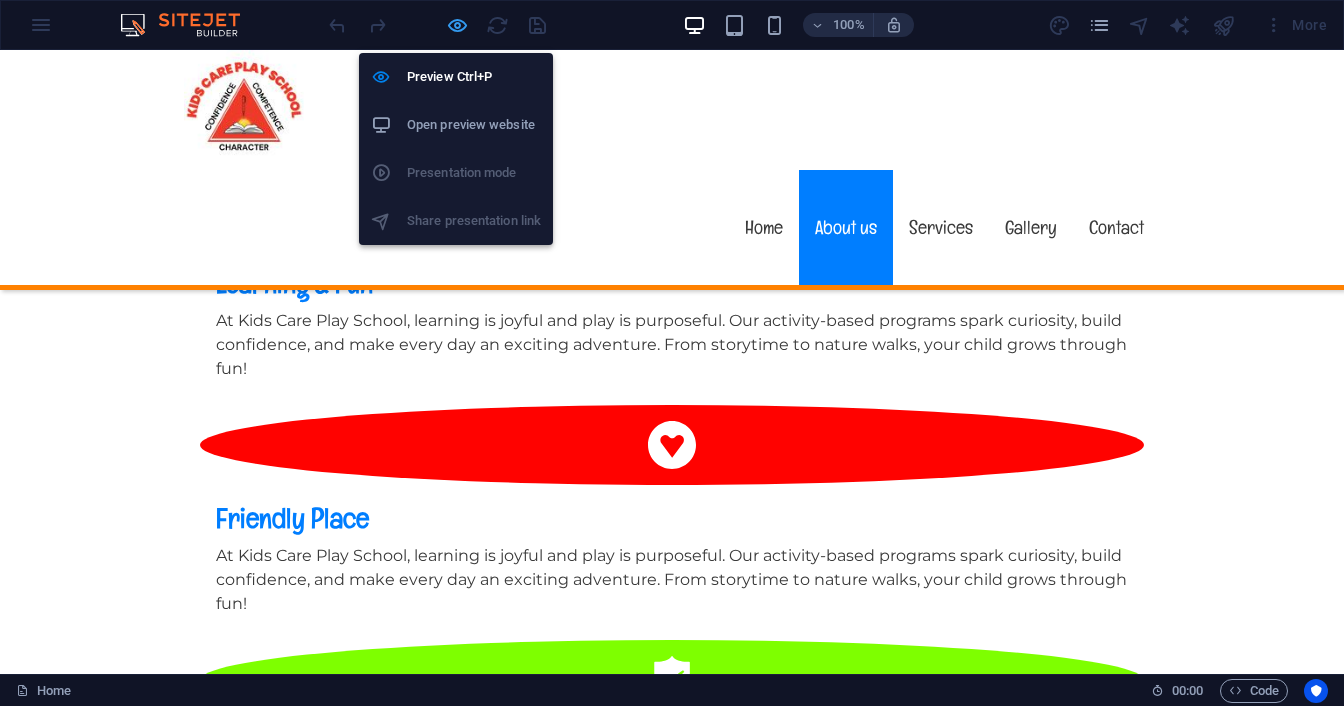 click at bounding box center [457, 25] 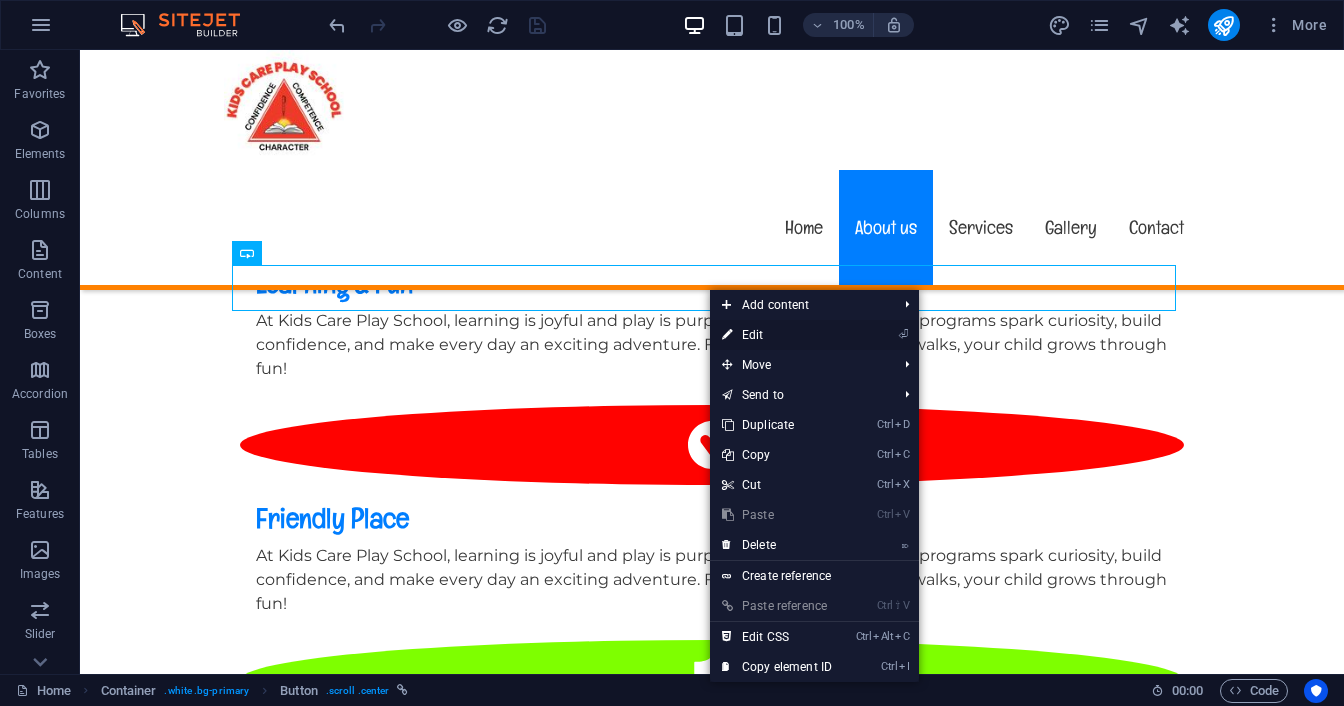 click on "⏎  Edit" at bounding box center (777, 335) 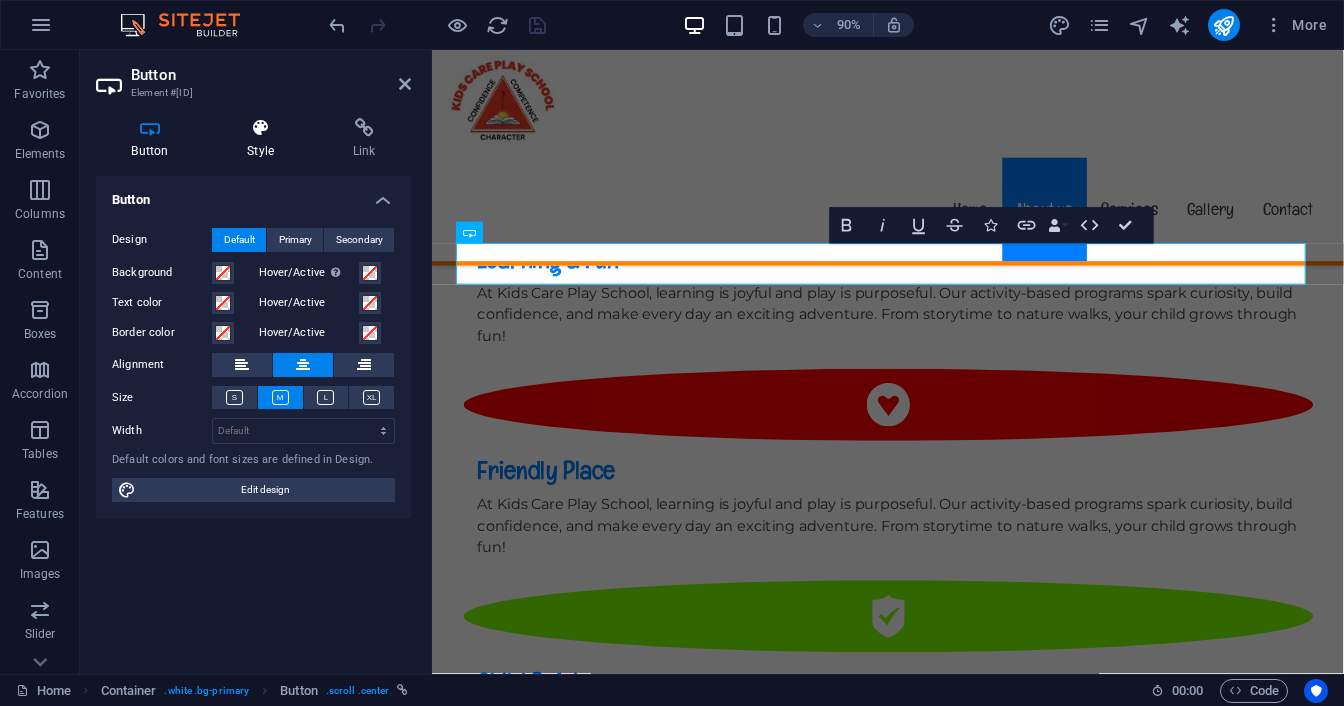 click on "Style" at bounding box center [265, 139] 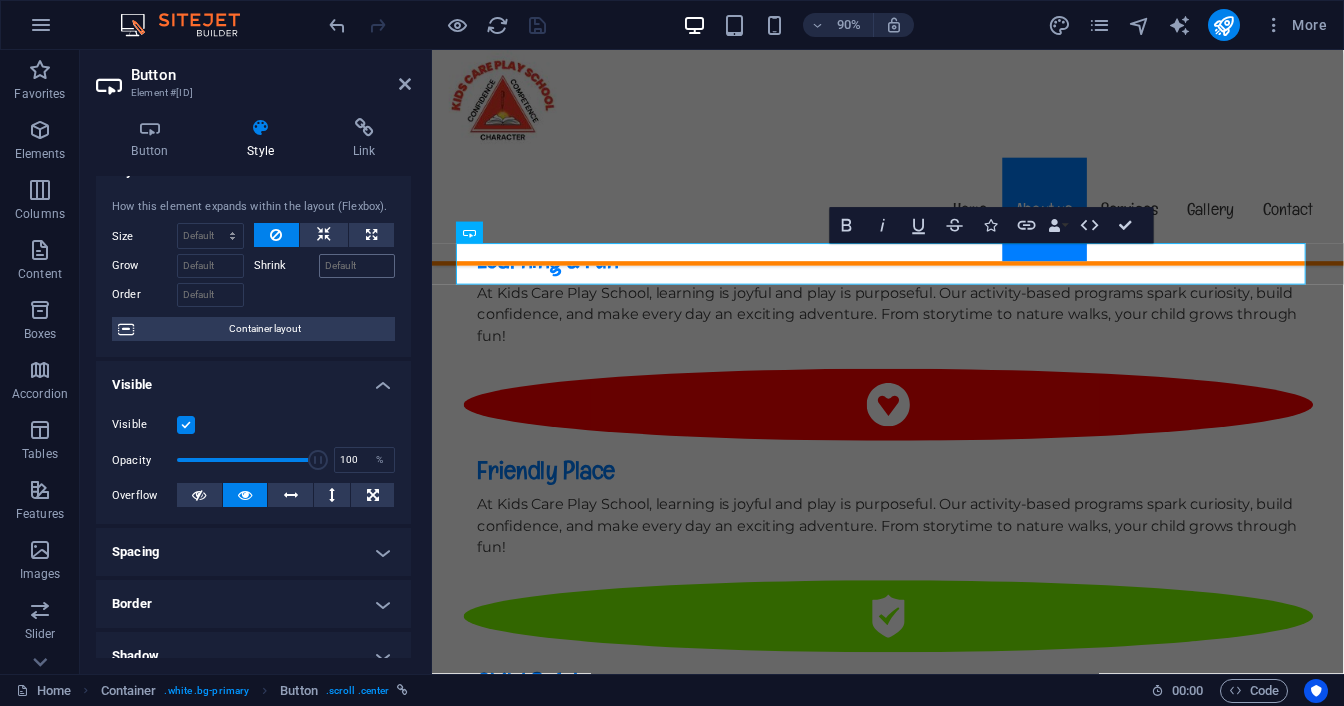 scroll, scrollTop: 0, scrollLeft: 0, axis: both 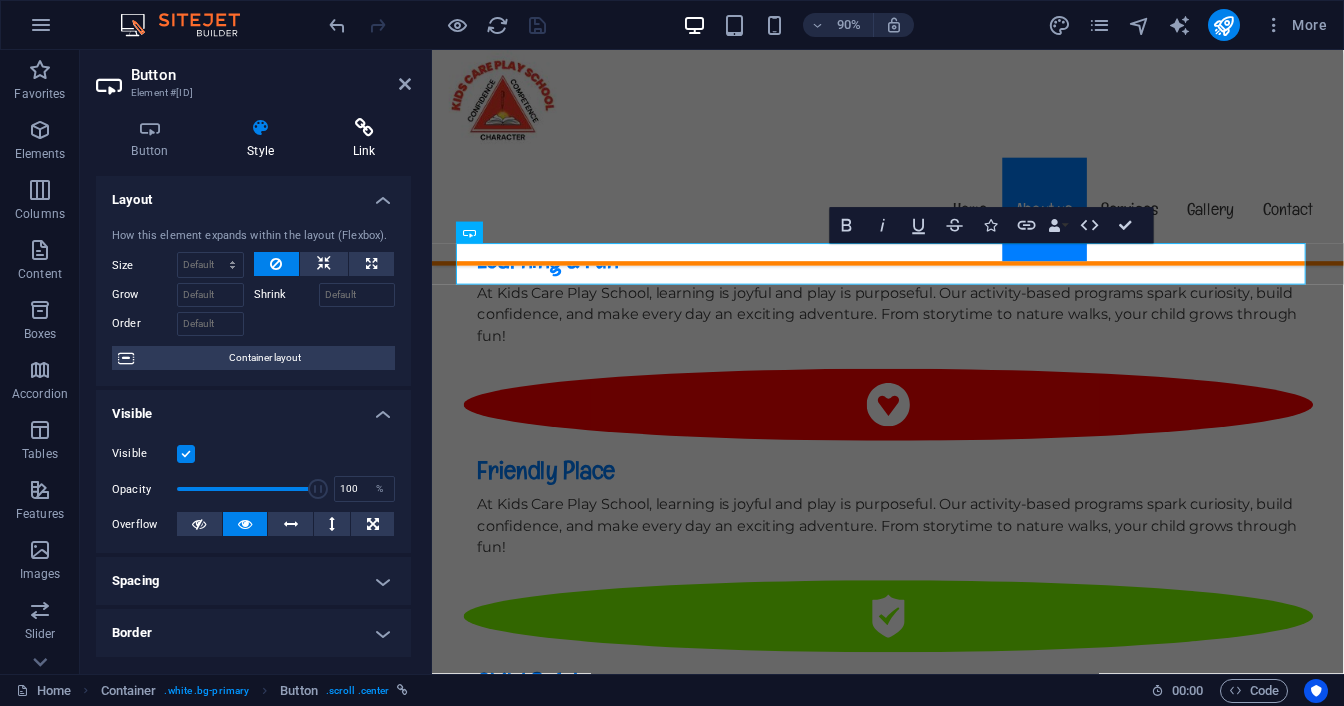 click at bounding box center (364, 128) 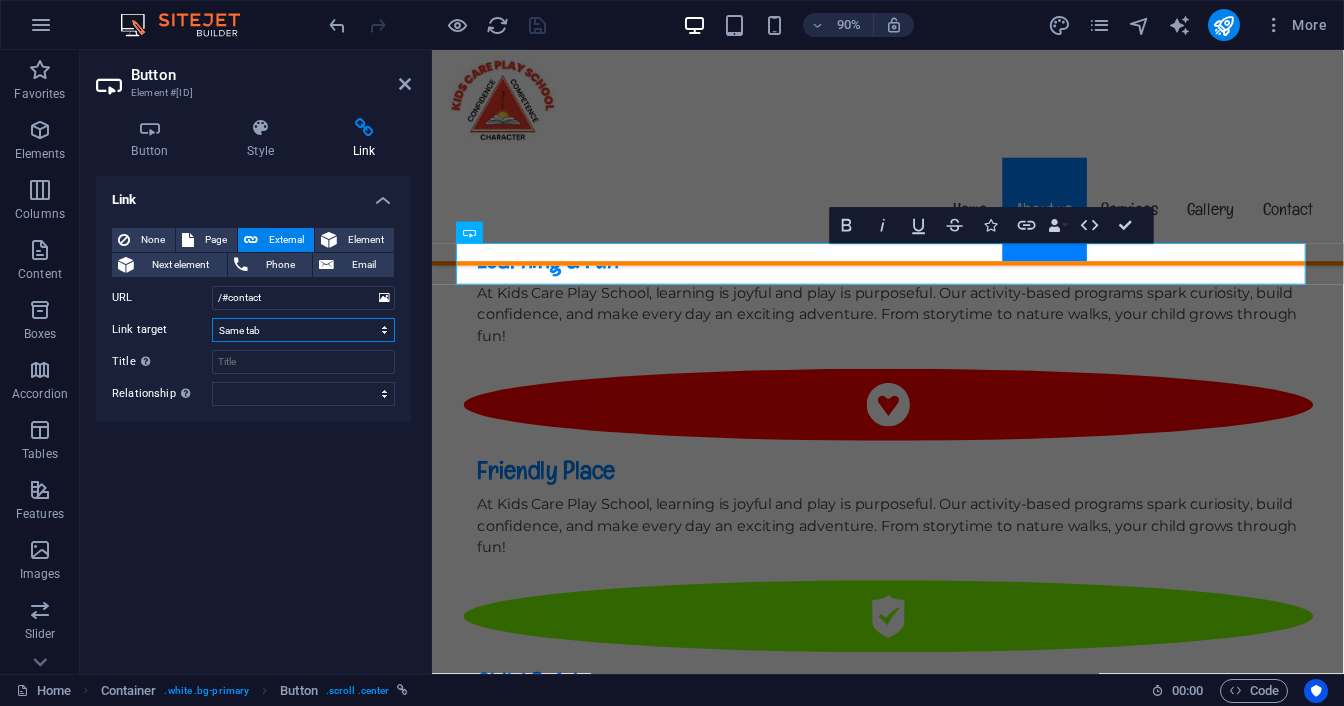 click on "New tab Same tab Overlay" at bounding box center (303, 330) 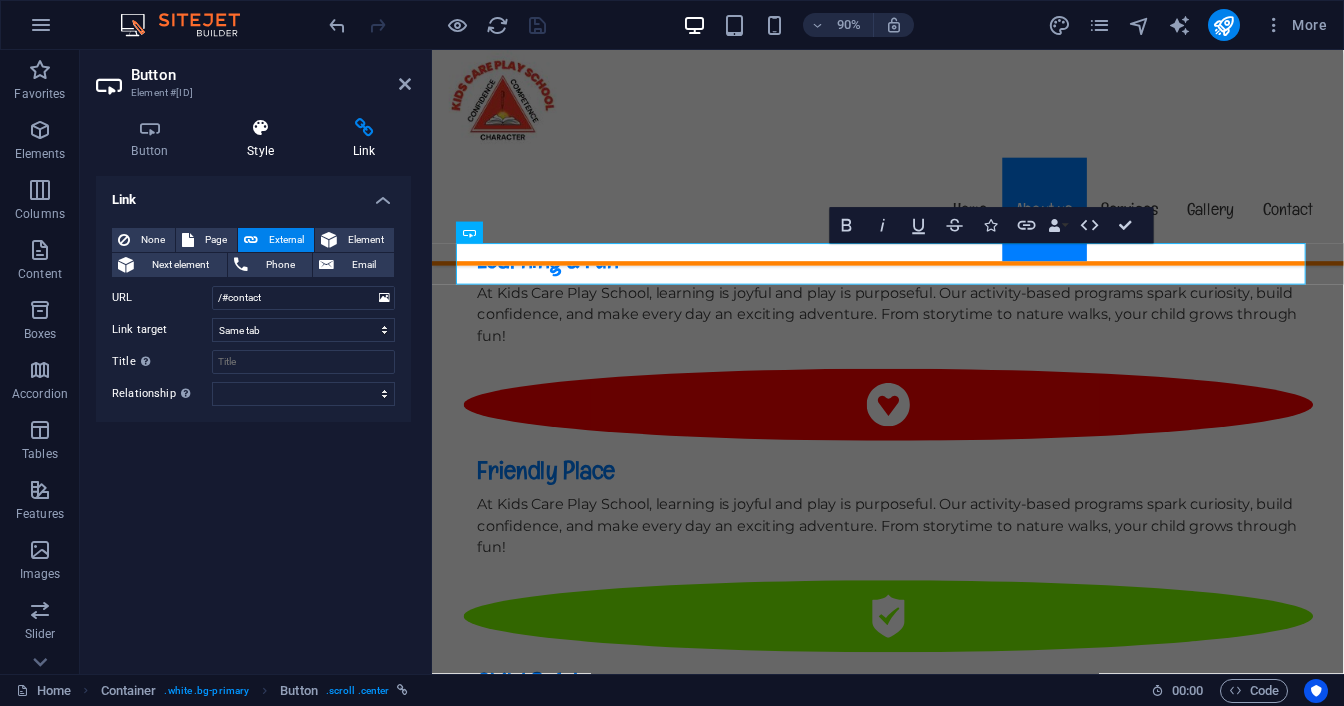 click on "Style" at bounding box center (265, 139) 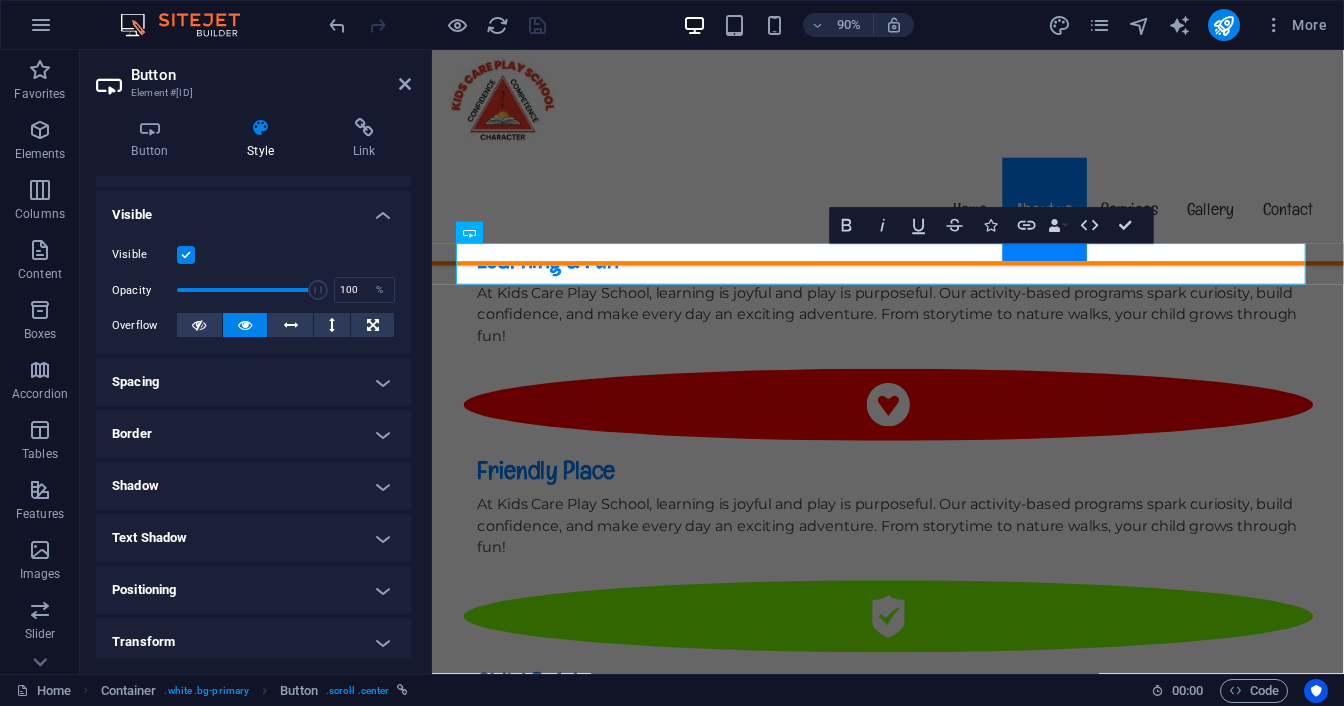scroll, scrollTop: 200, scrollLeft: 0, axis: vertical 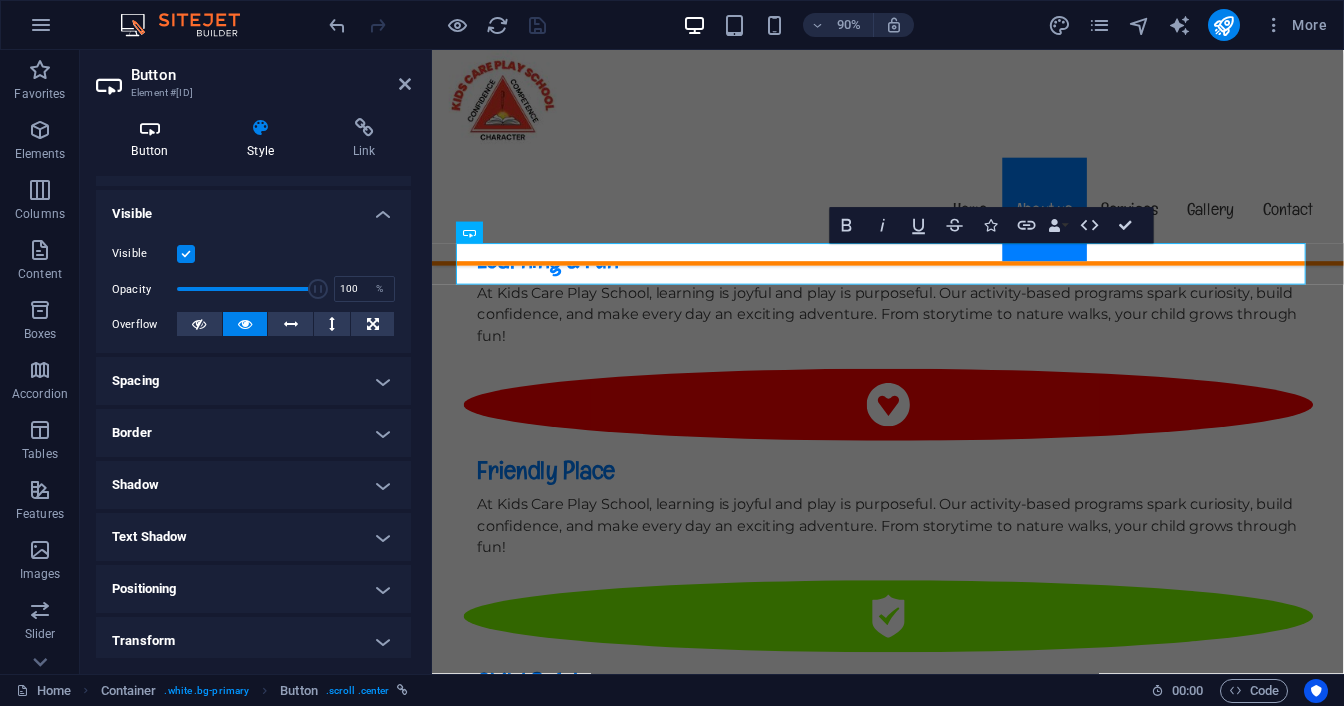 click at bounding box center (150, 128) 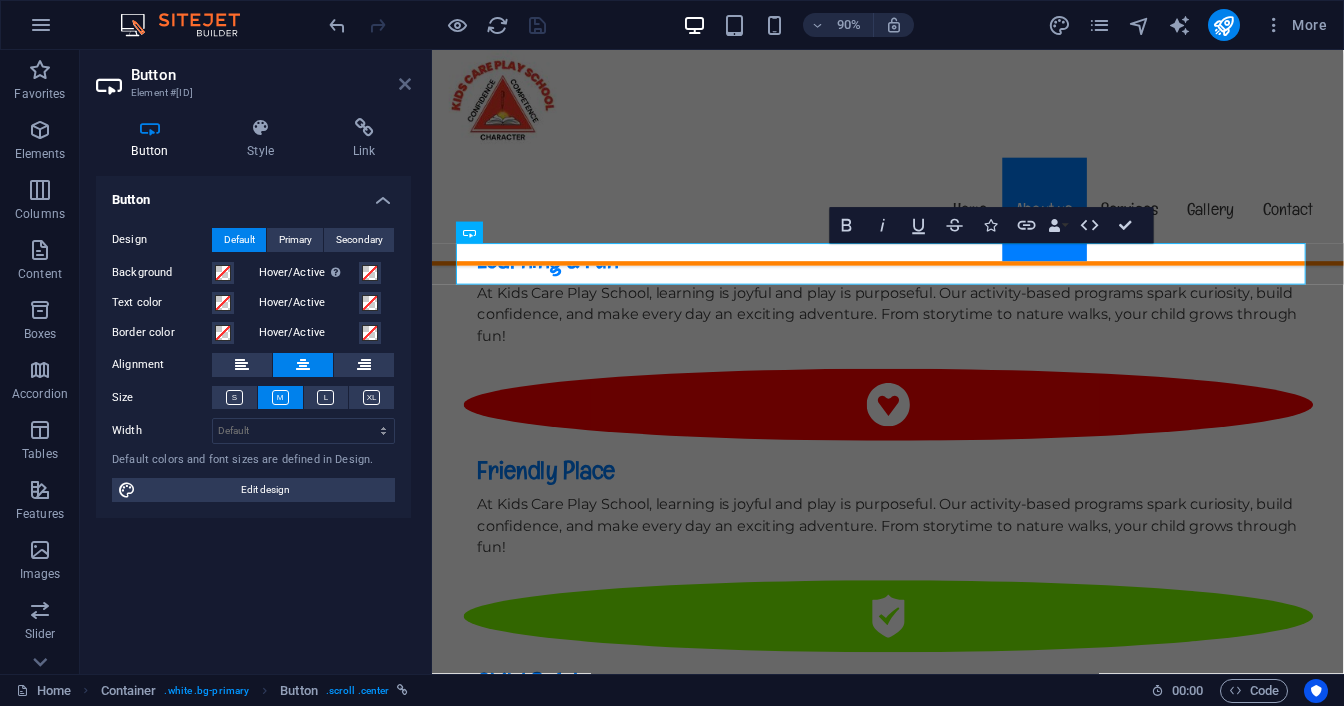 click at bounding box center (405, 84) 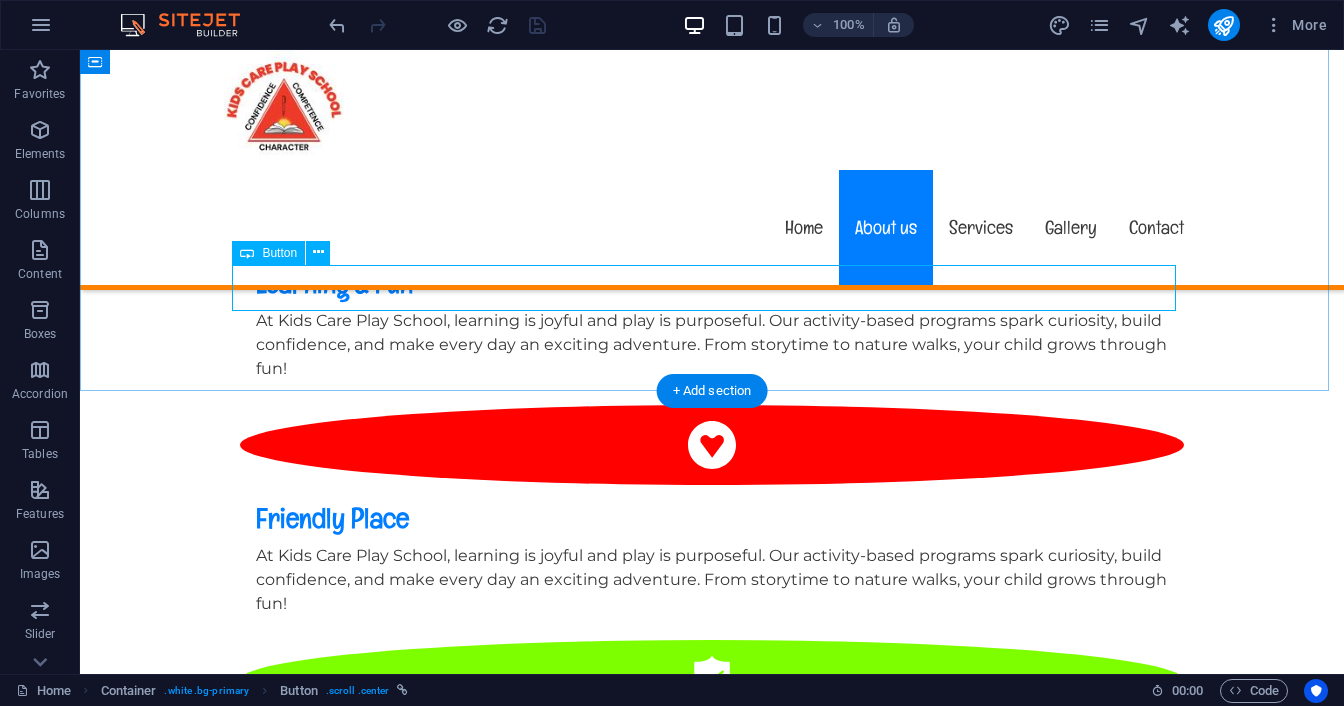 click on "Contact us" at bounding box center [712, 1661] 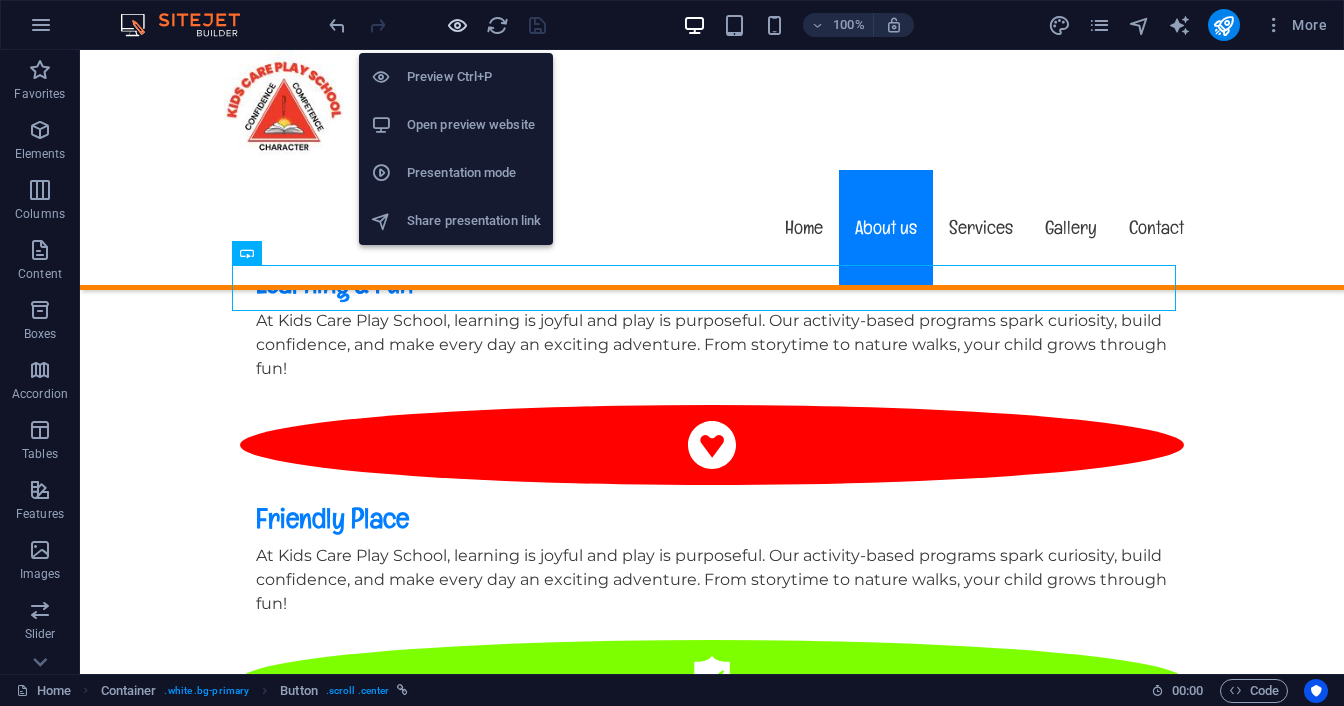 click at bounding box center (457, 25) 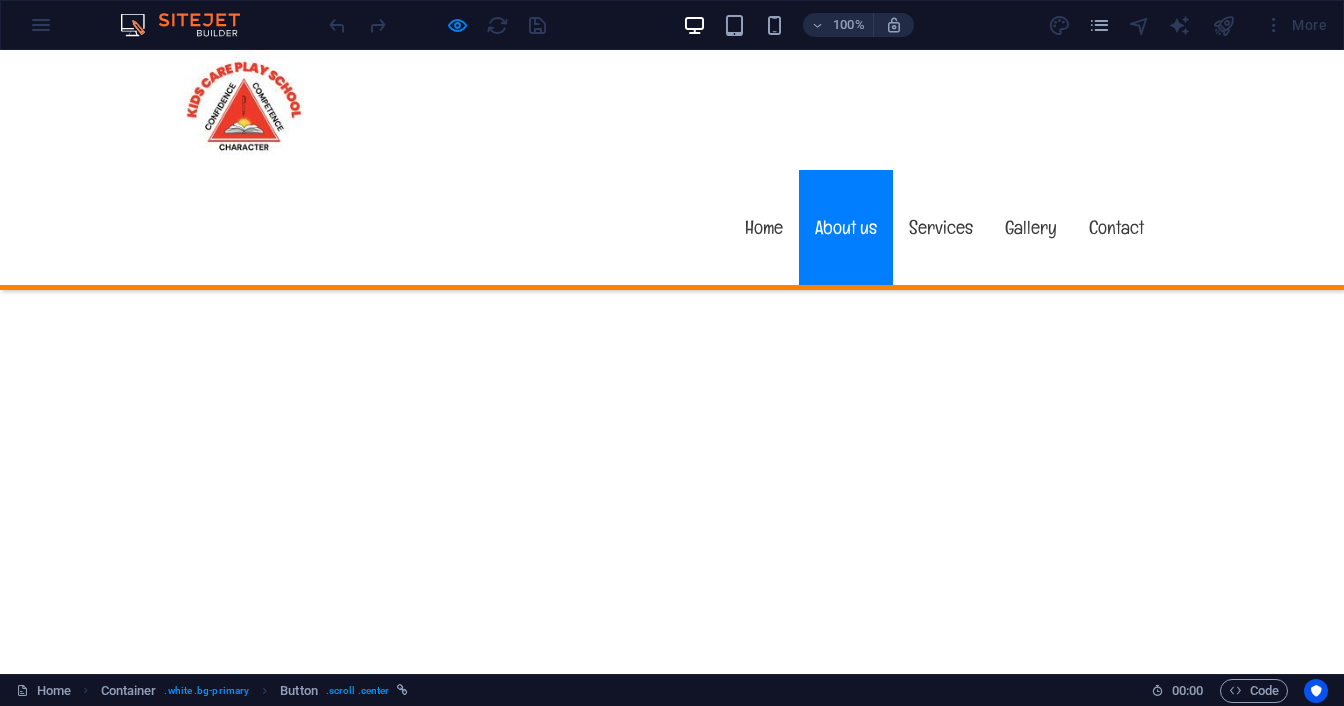 click on "Contact us" at bounding box center [672, 1661] 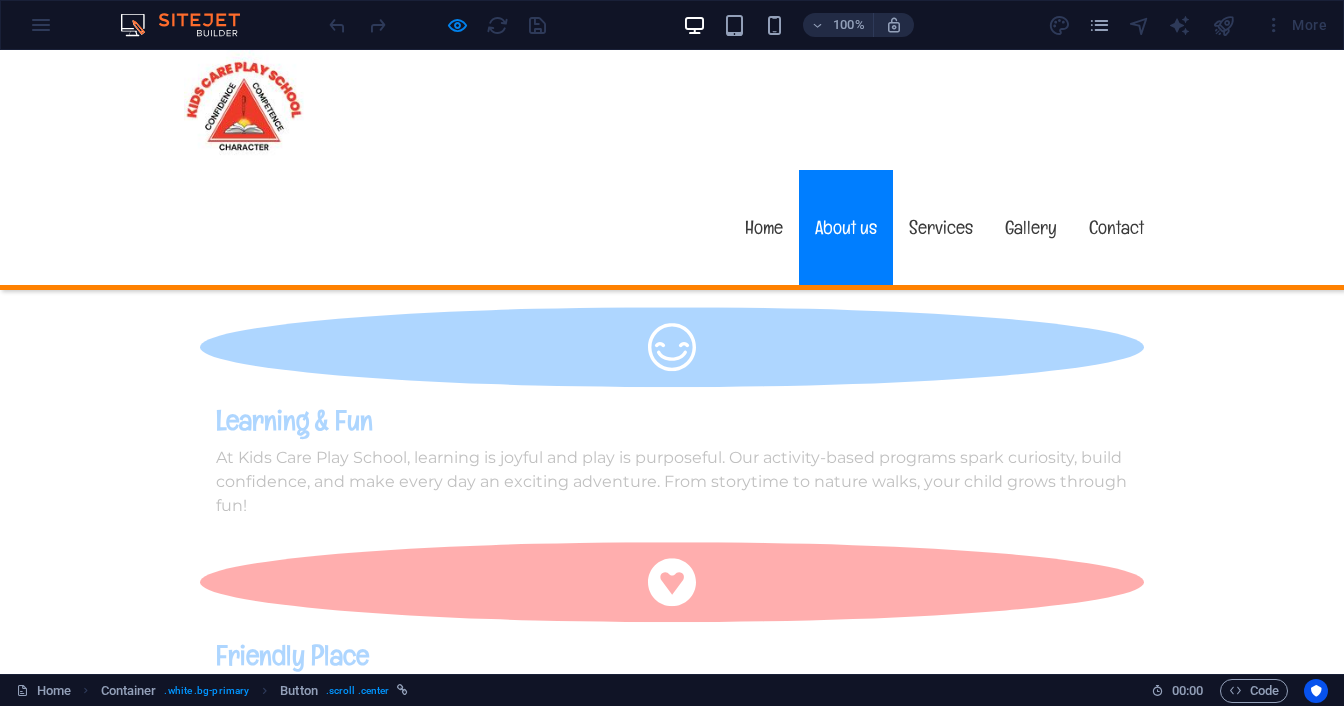click on "Contact us" at bounding box center [672, 1661] 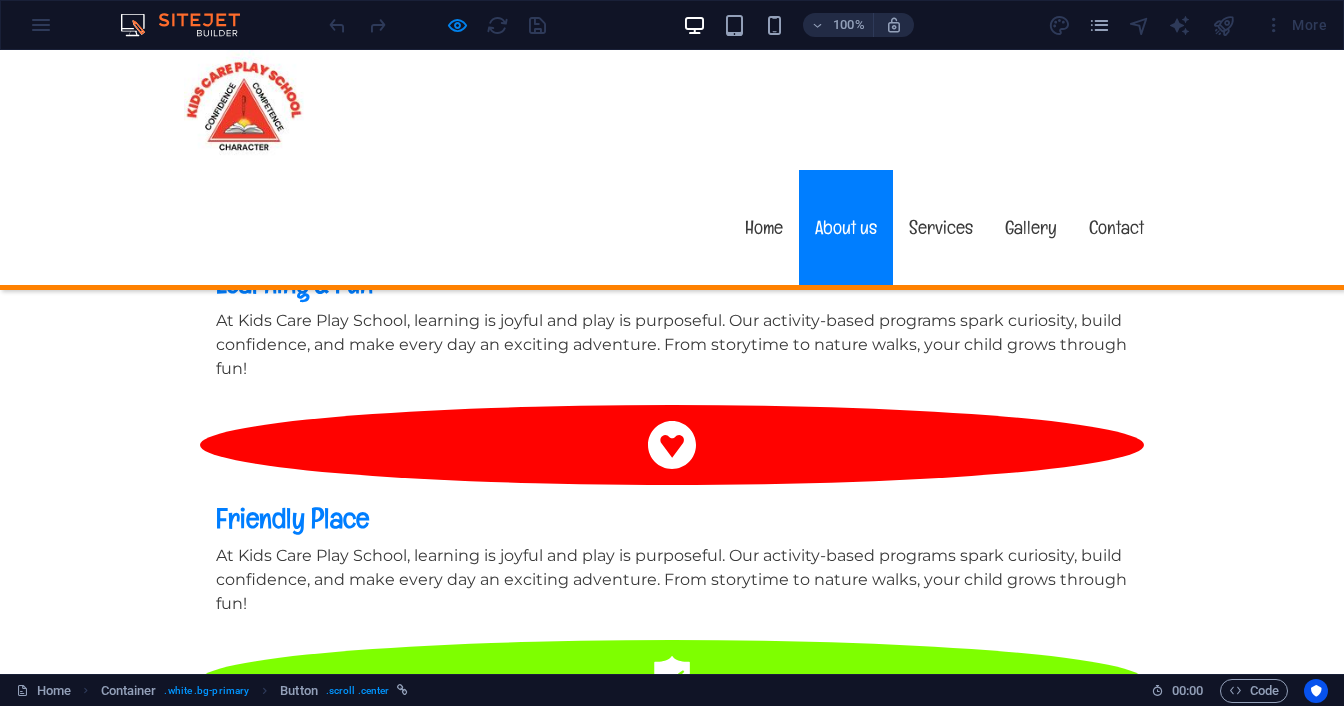 click on "Contact us" at bounding box center (672, 1661) 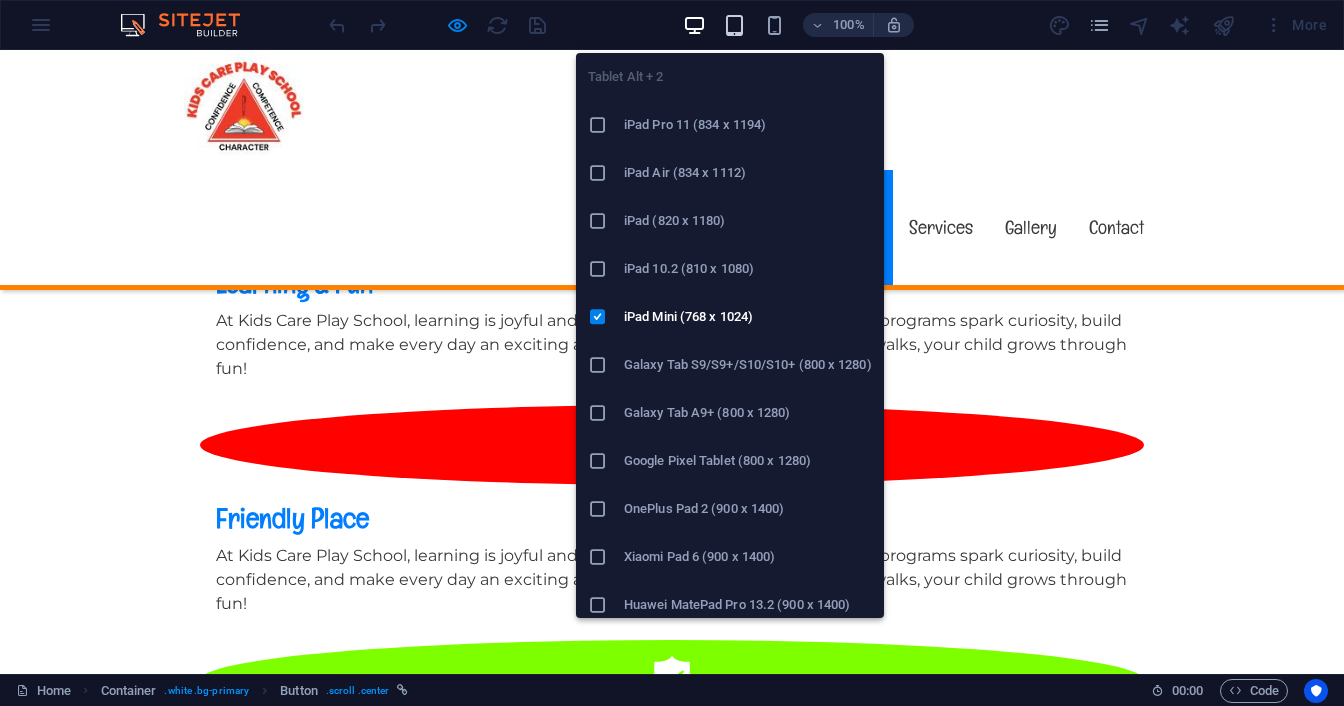 click at bounding box center (734, 25) 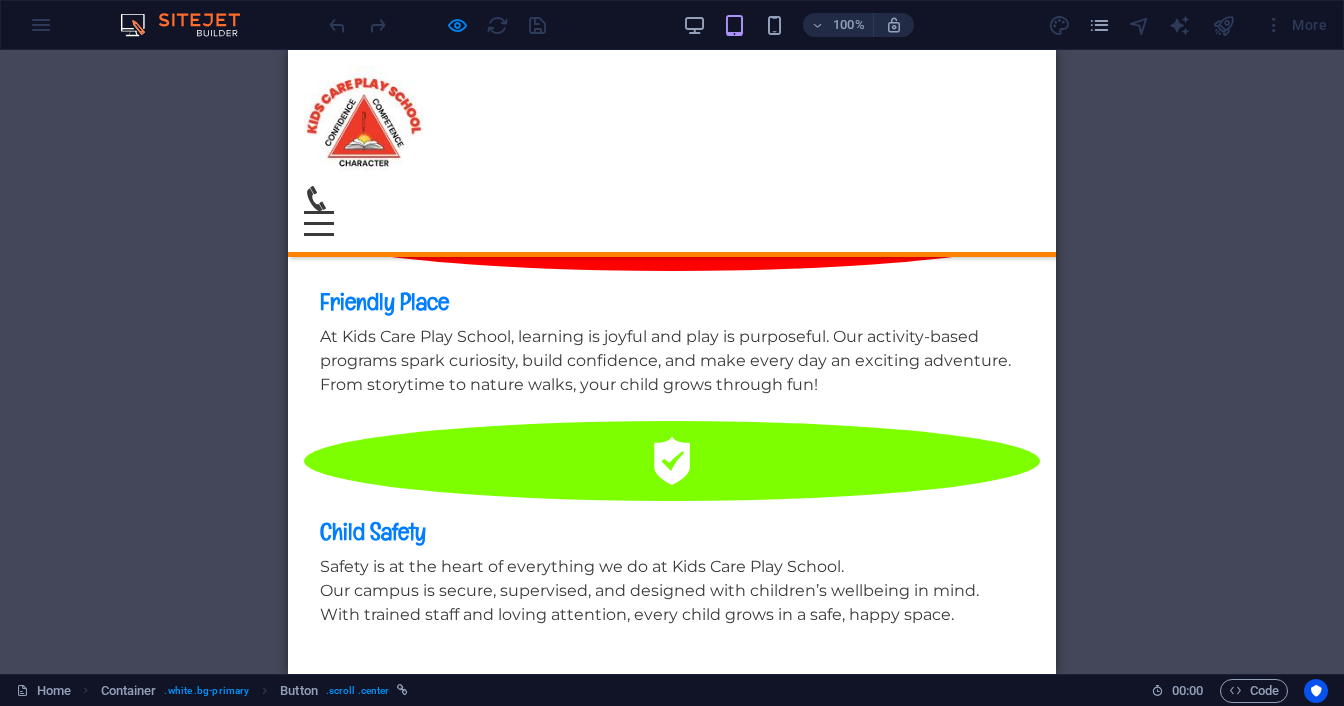 click on "Contact us" at bounding box center [672, 1487] 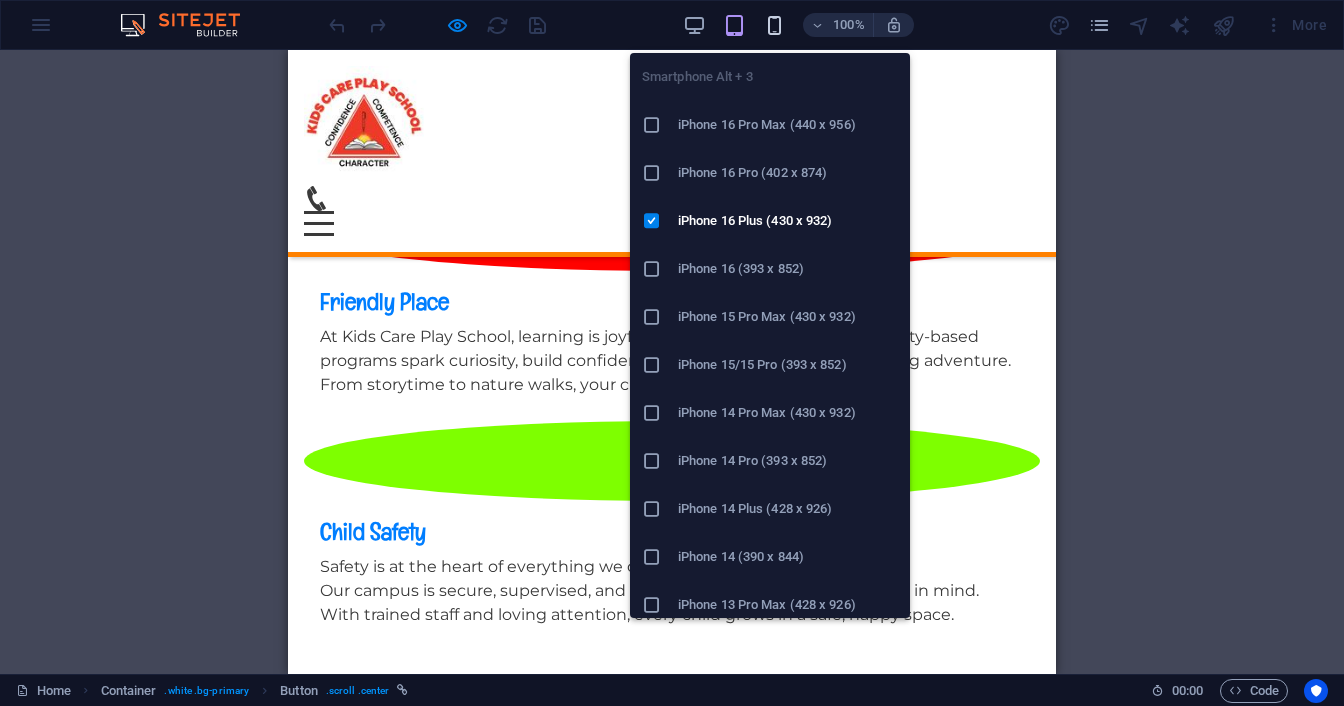 click at bounding box center [774, 25] 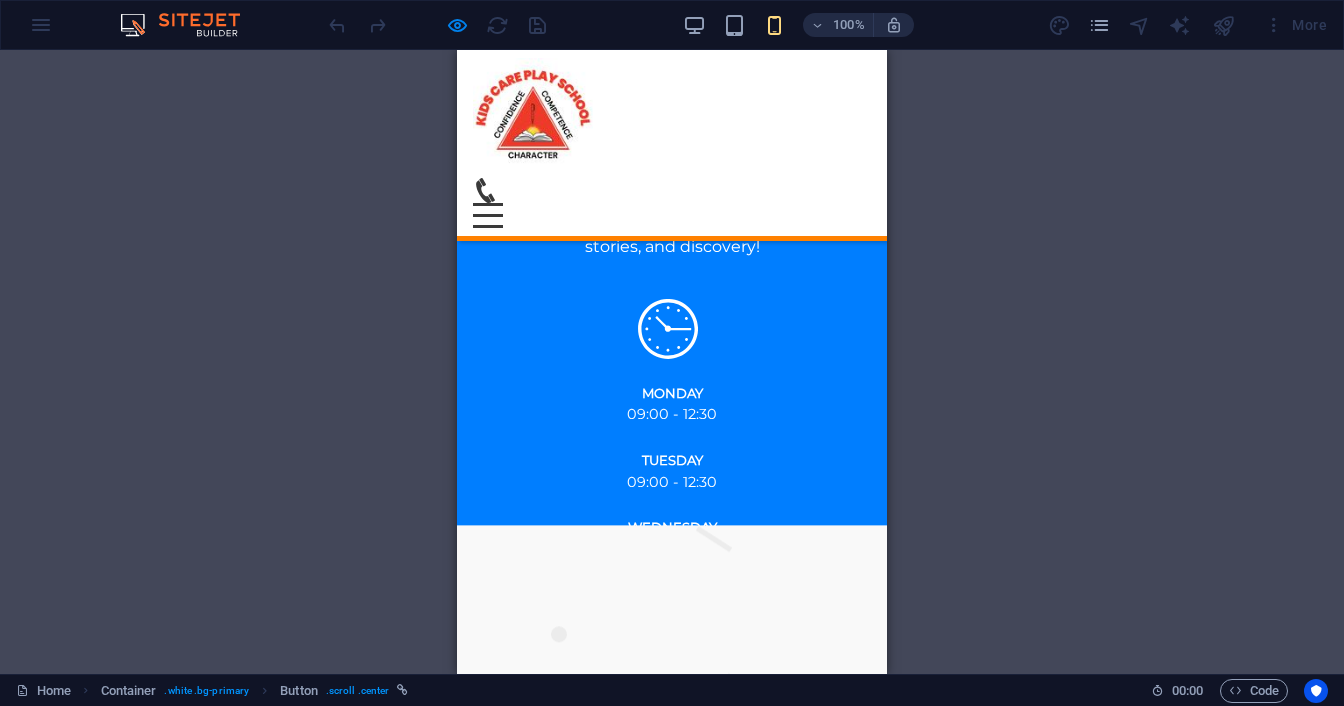 click on "Contact us" at bounding box center (672, 833) 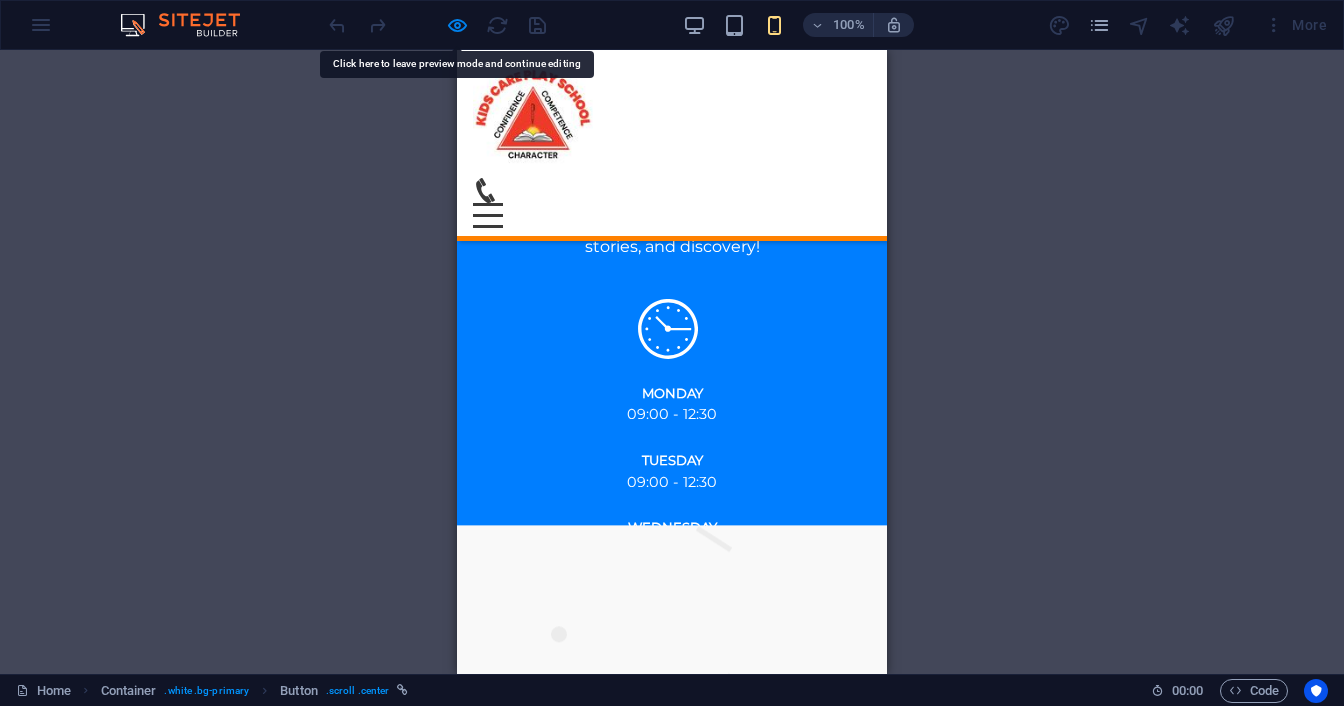 click on "Contact us" at bounding box center [672, 833] 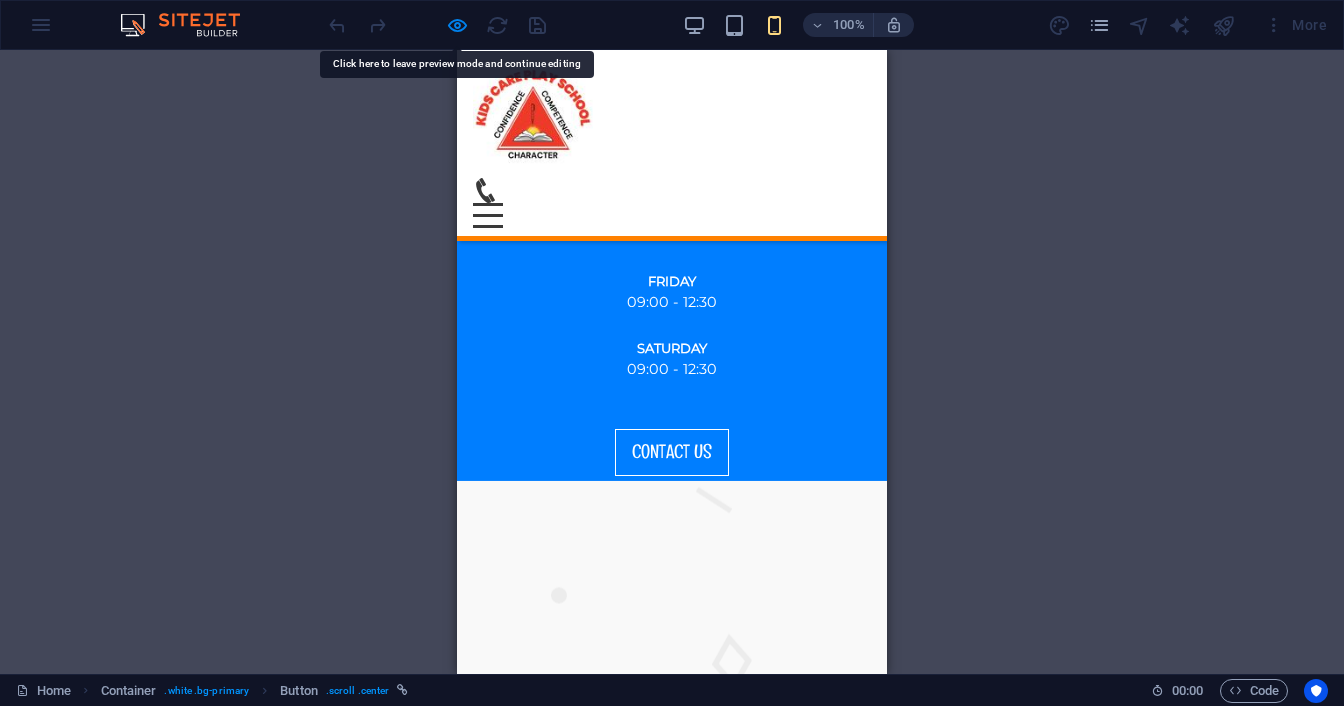 scroll, scrollTop: 2770, scrollLeft: 0, axis: vertical 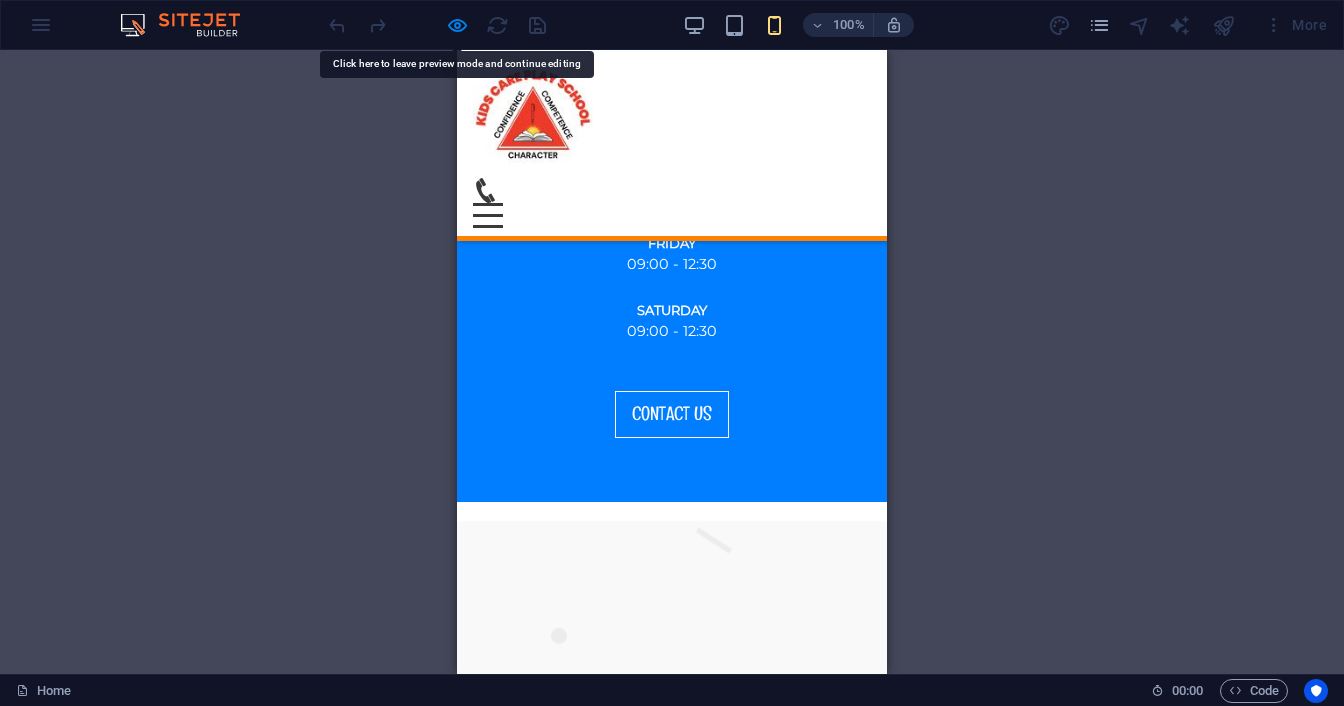 click on "Fun Games" at bounding box center [672, 1343] 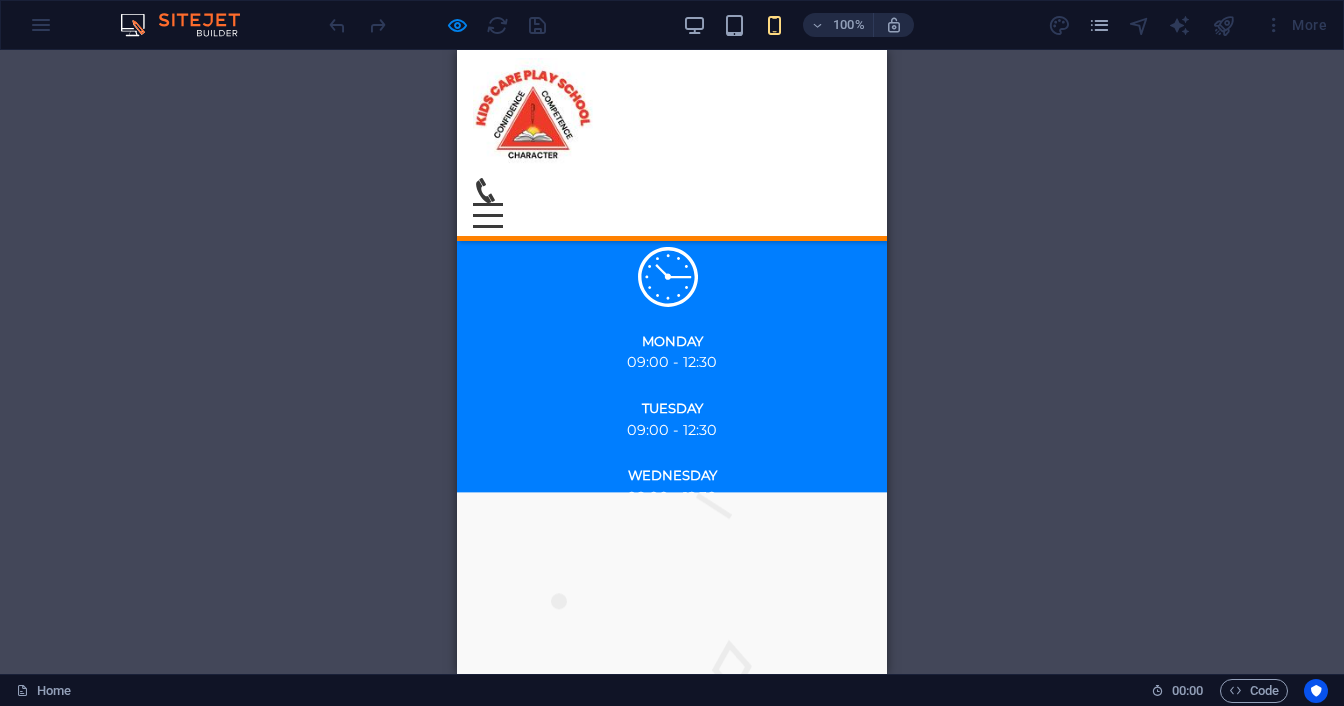 scroll, scrollTop: 2370, scrollLeft: 0, axis: vertical 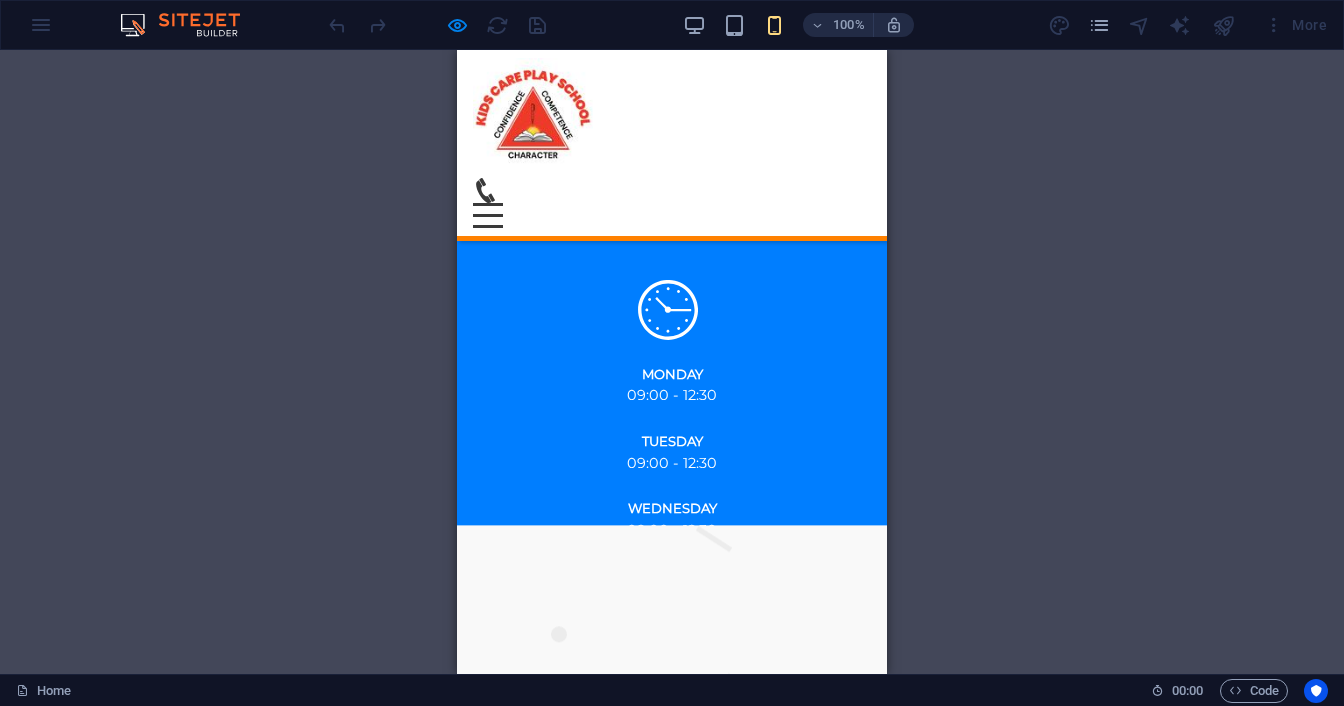 click on "Contact us" at bounding box center [672, 814] 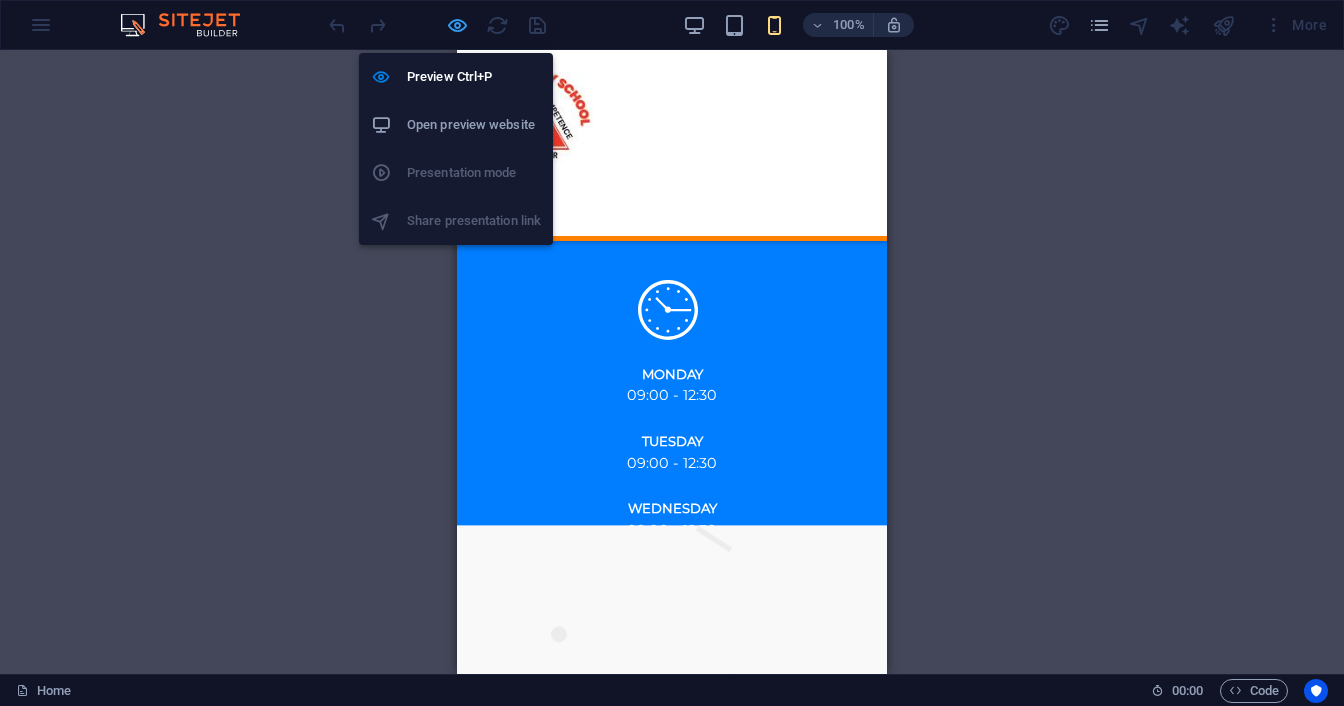 click at bounding box center [457, 25] 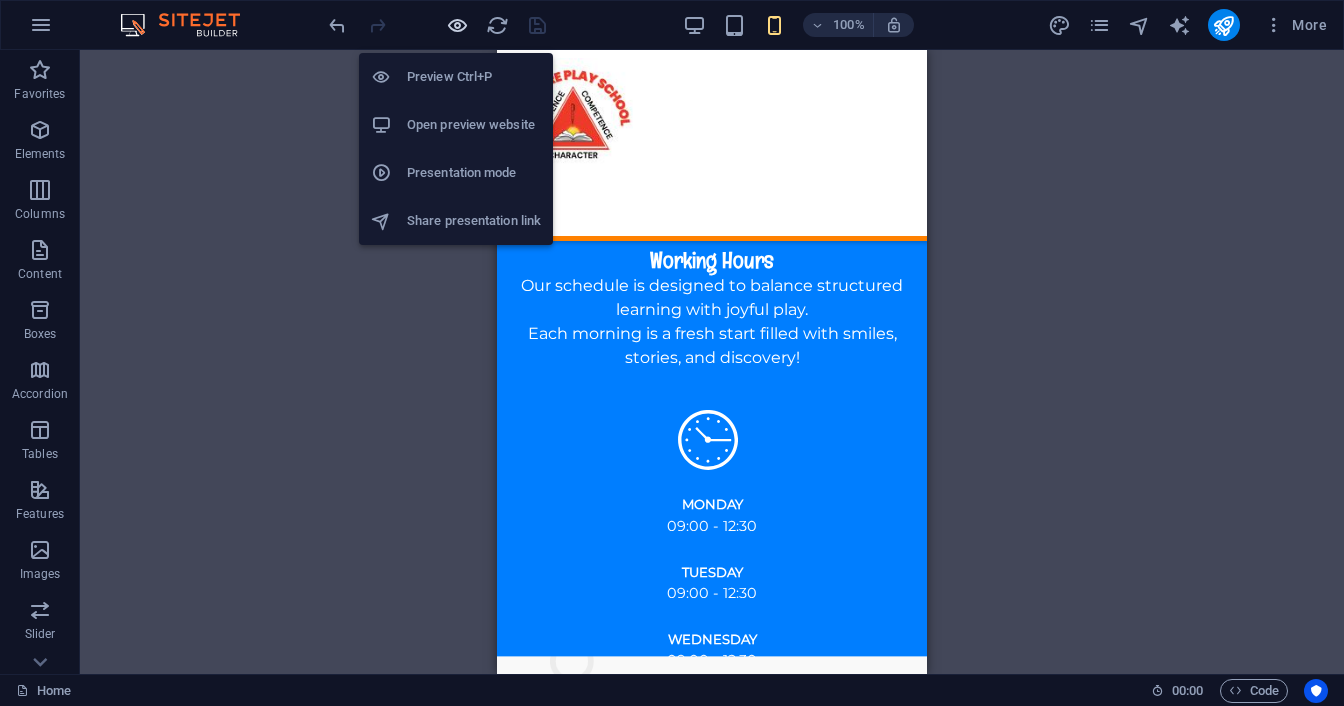 scroll, scrollTop: 2458, scrollLeft: 0, axis: vertical 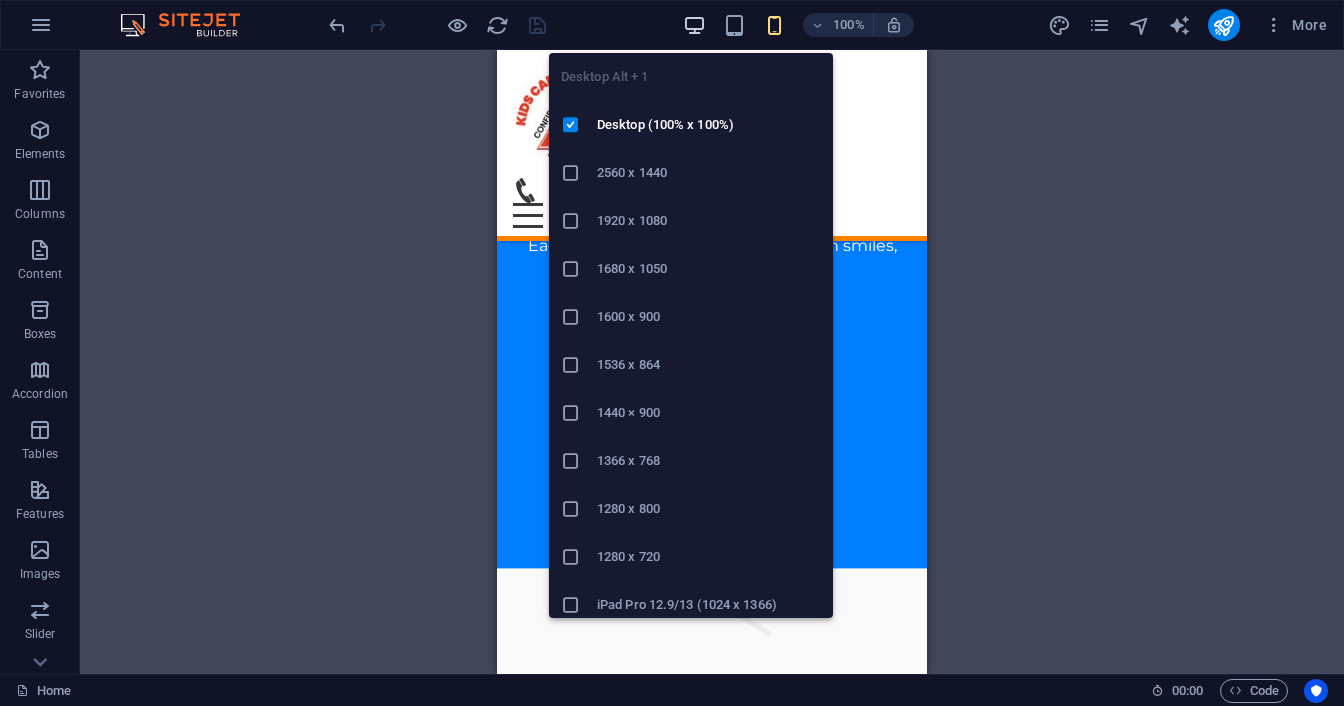 click at bounding box center [694, 25] 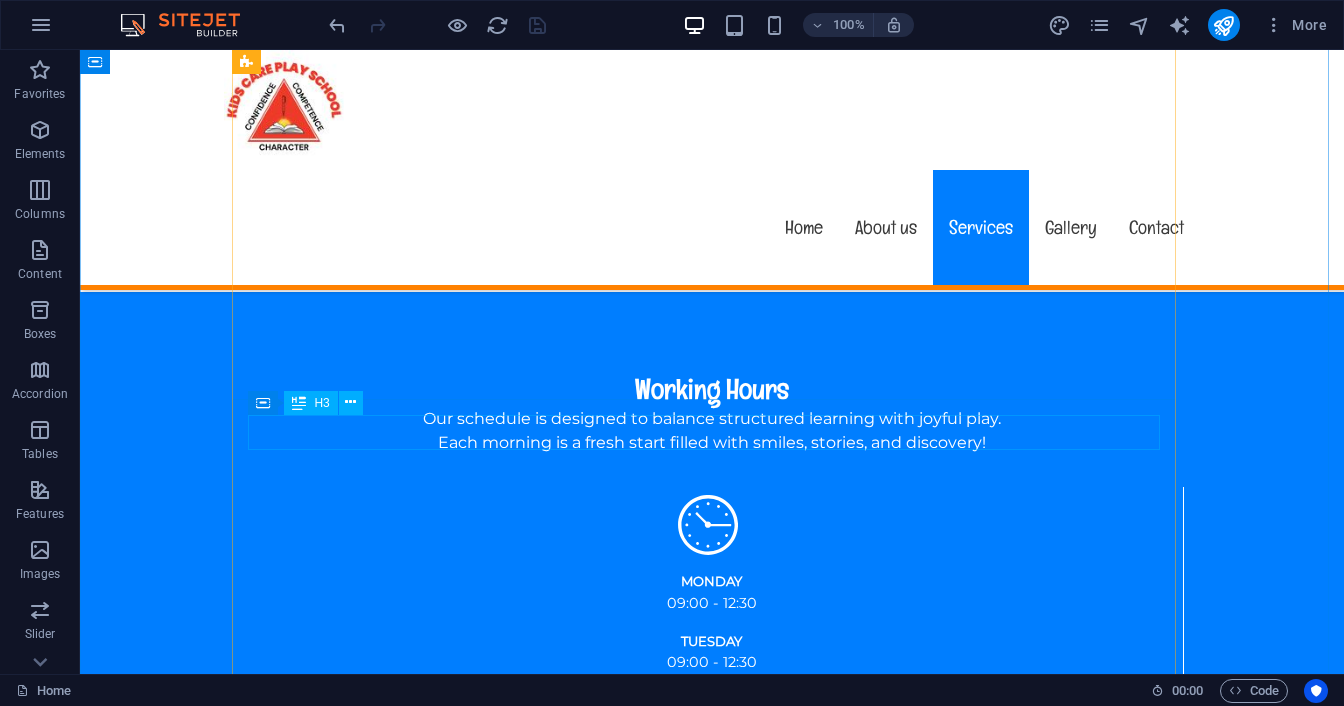 scroll, scrollTop: 2148, scrollLeft: 0, axis: vertical 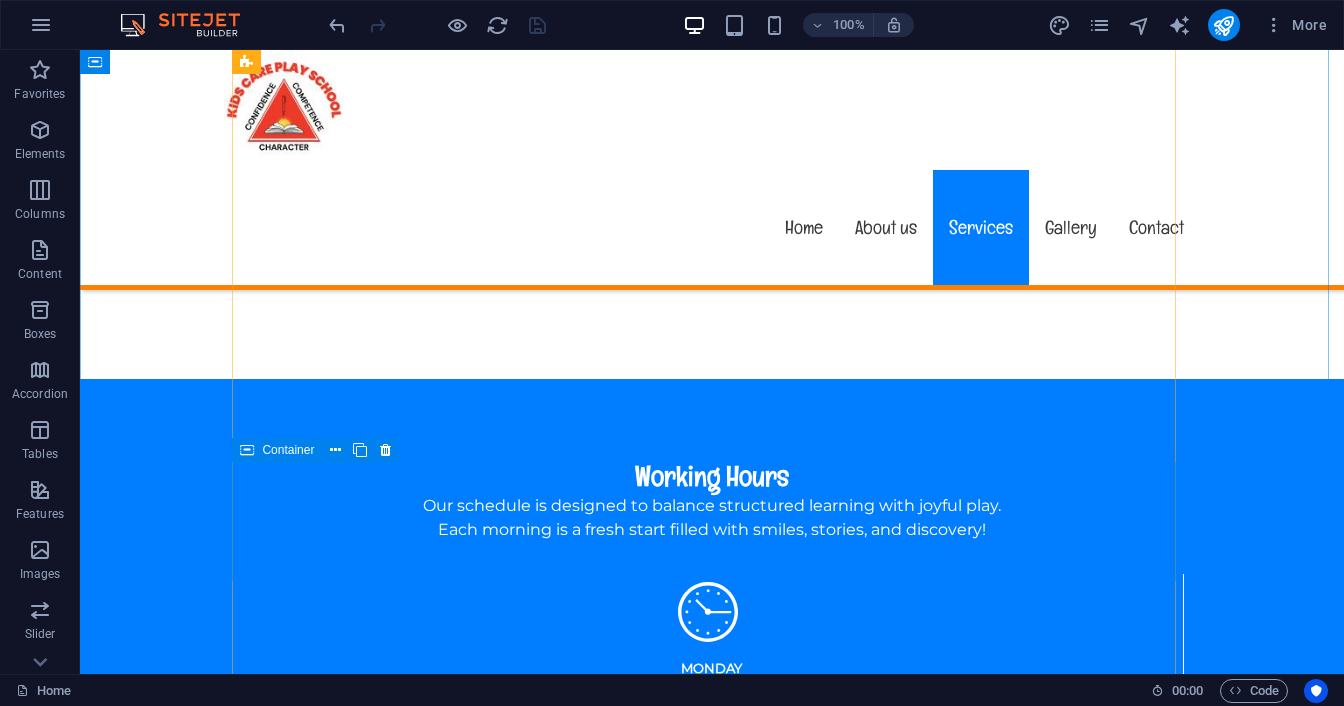 click on "Expert Teachers" at bounding box center (712, 2492) 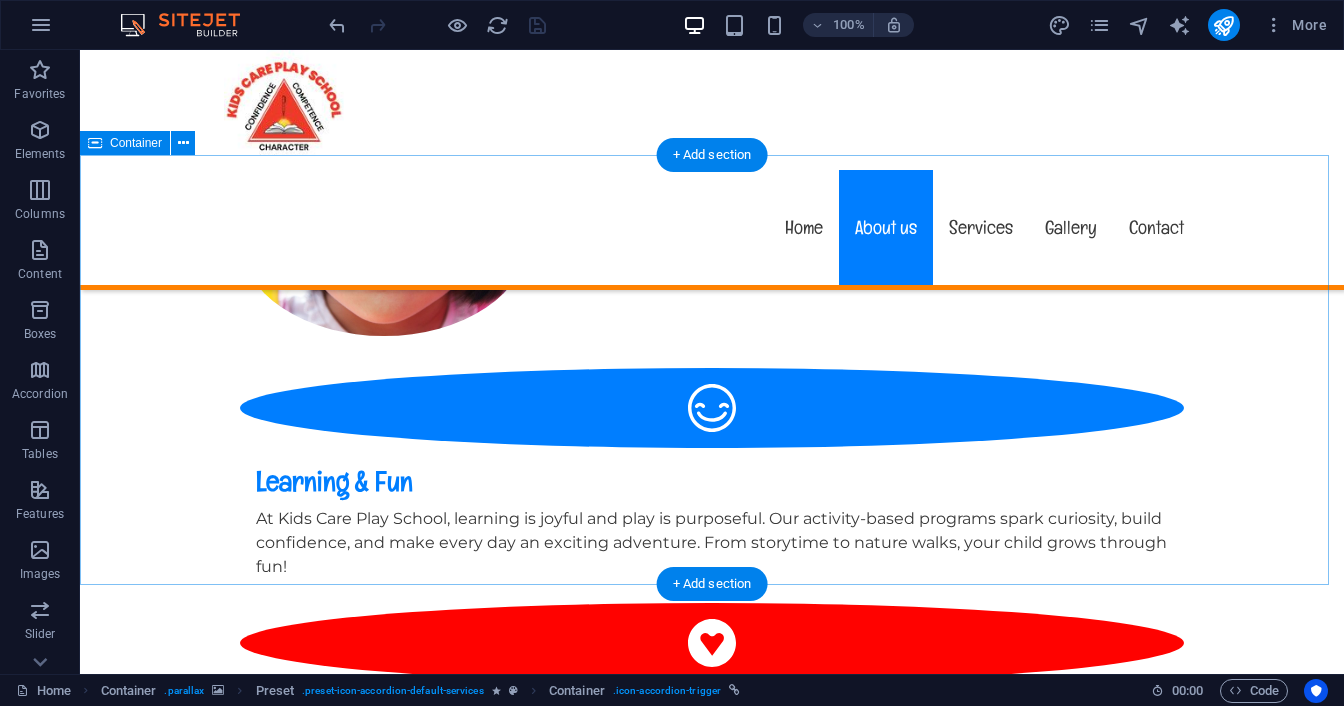 scroll, scrollTop: 1348, scrollLeft: 0, axis: vertical 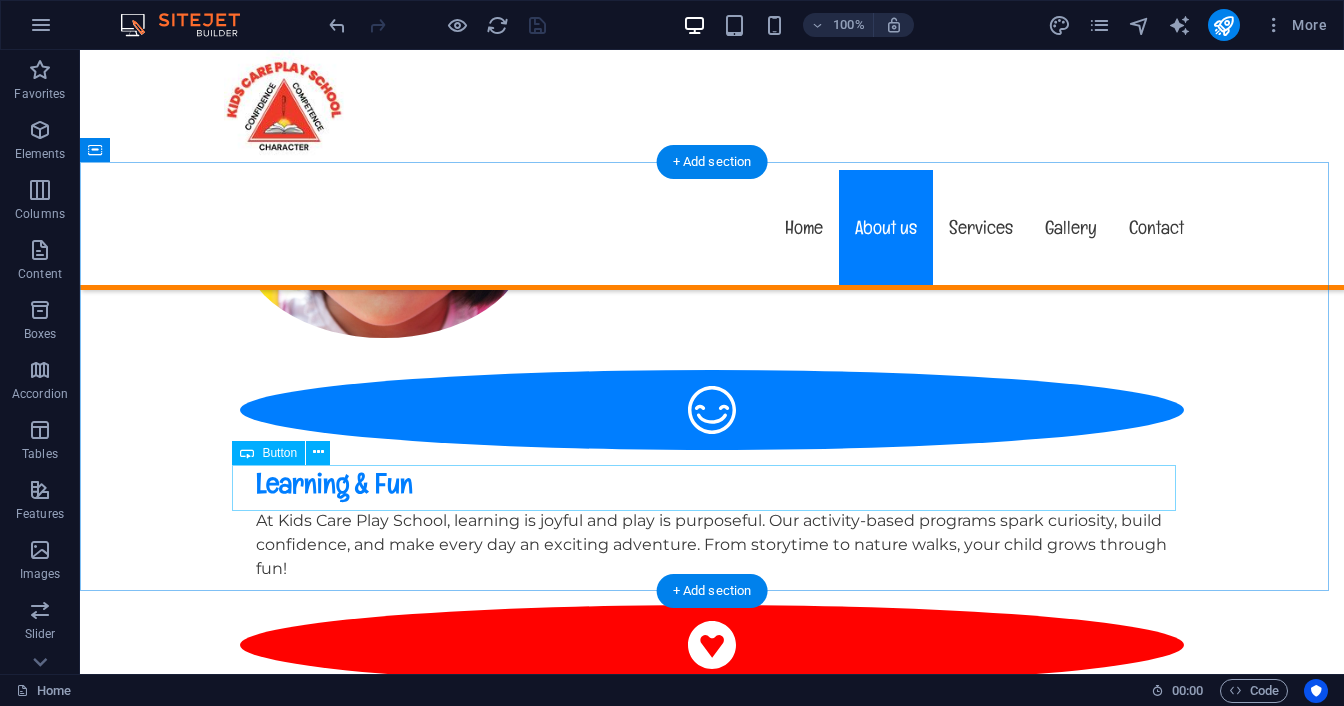 click on "Contact us" at bounding box center (712, 1861) 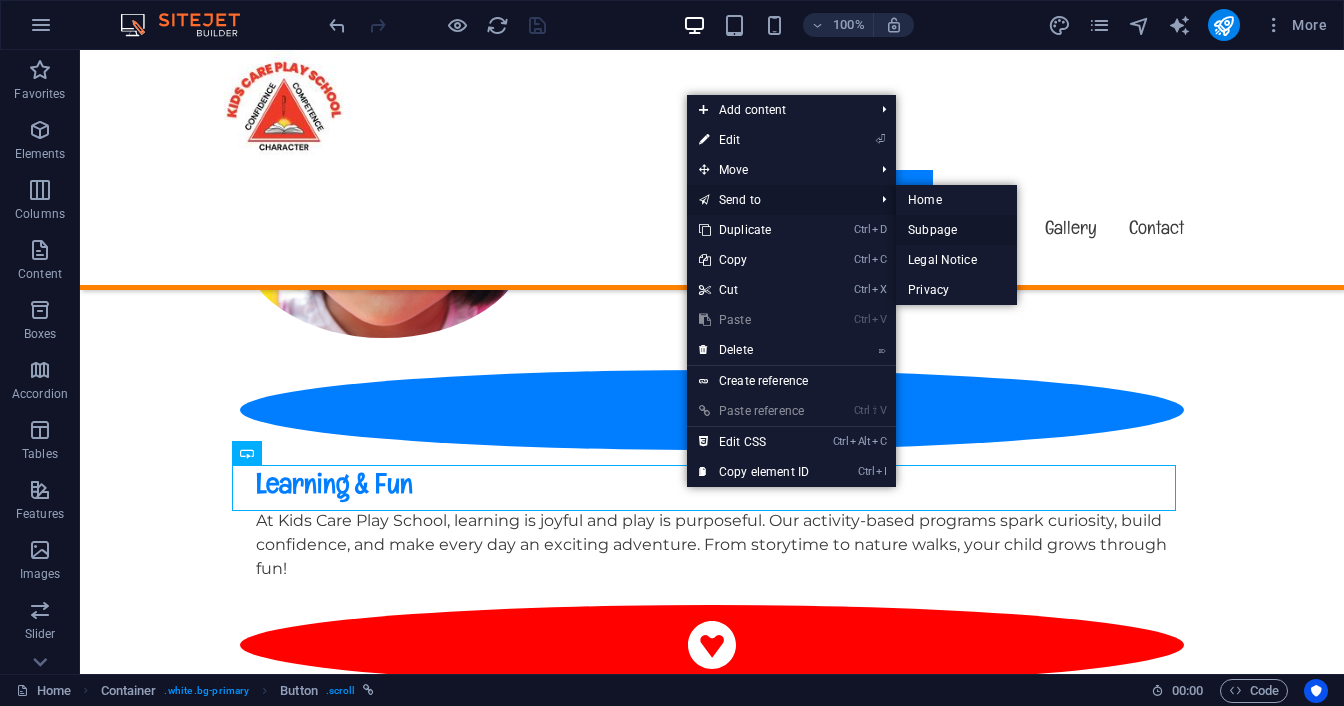 click on "Subpage" at bounding box center (956, 230) 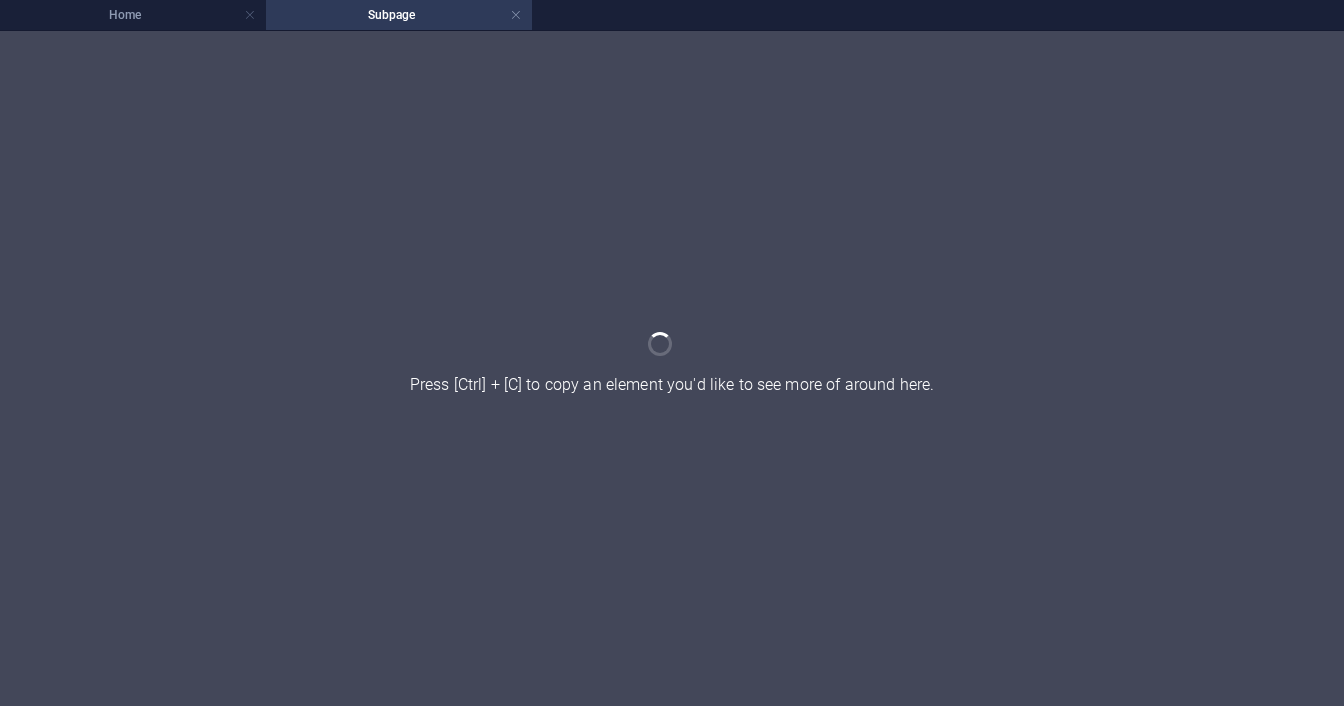 scroll, scrollTop: 0, scrollLeft: 0, axis: both 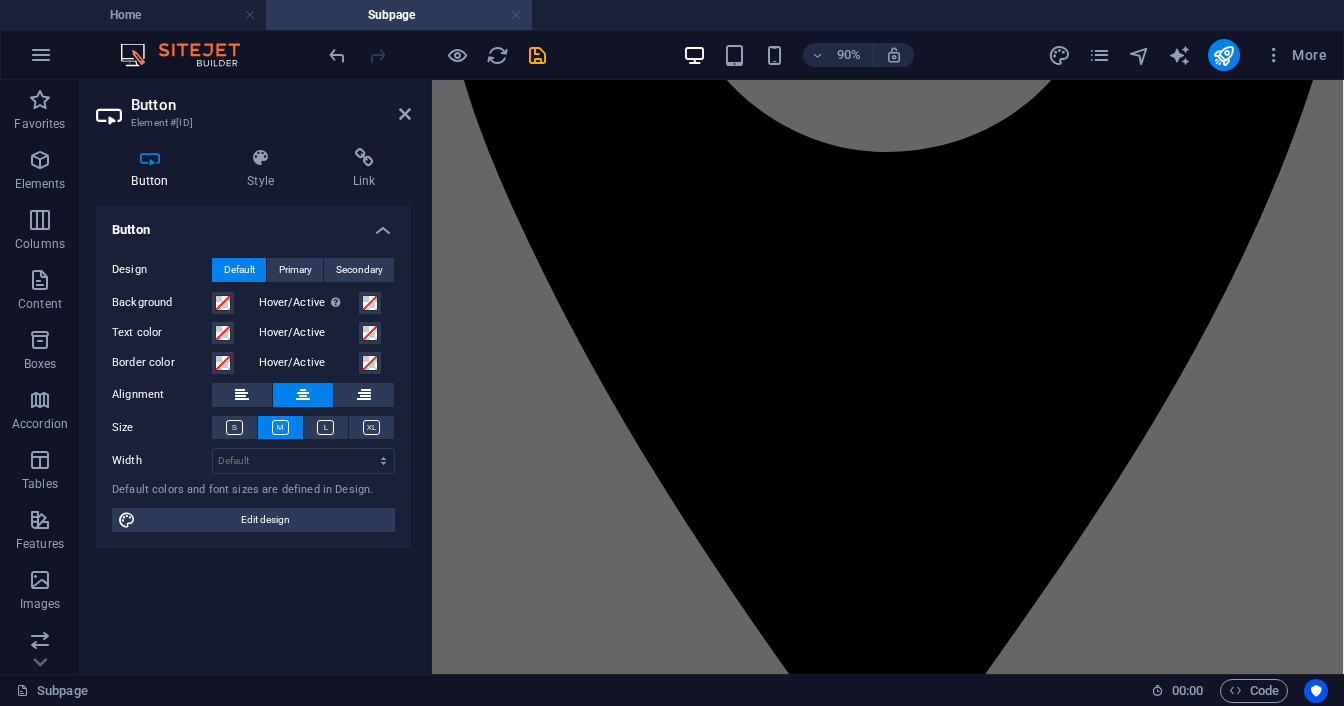 click at bounding box center [516, 15] 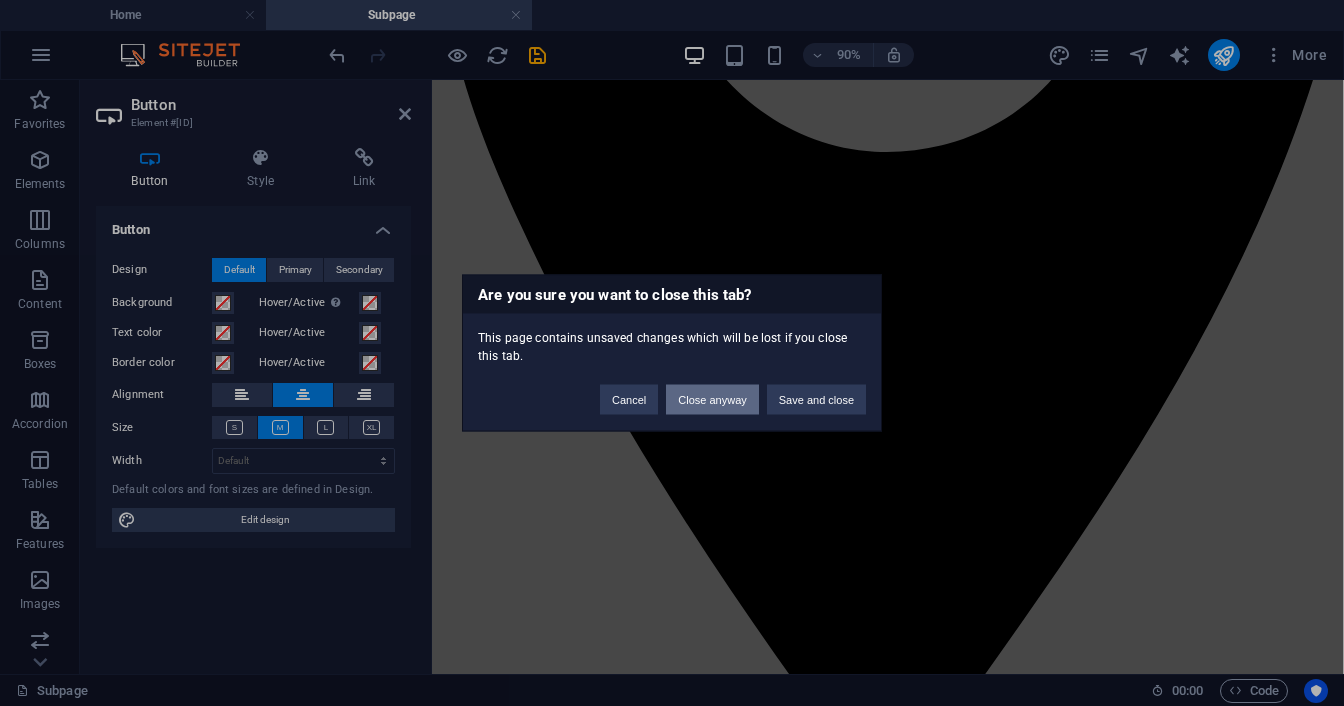 click on "Close anyway" at bounding box center [712, 400] 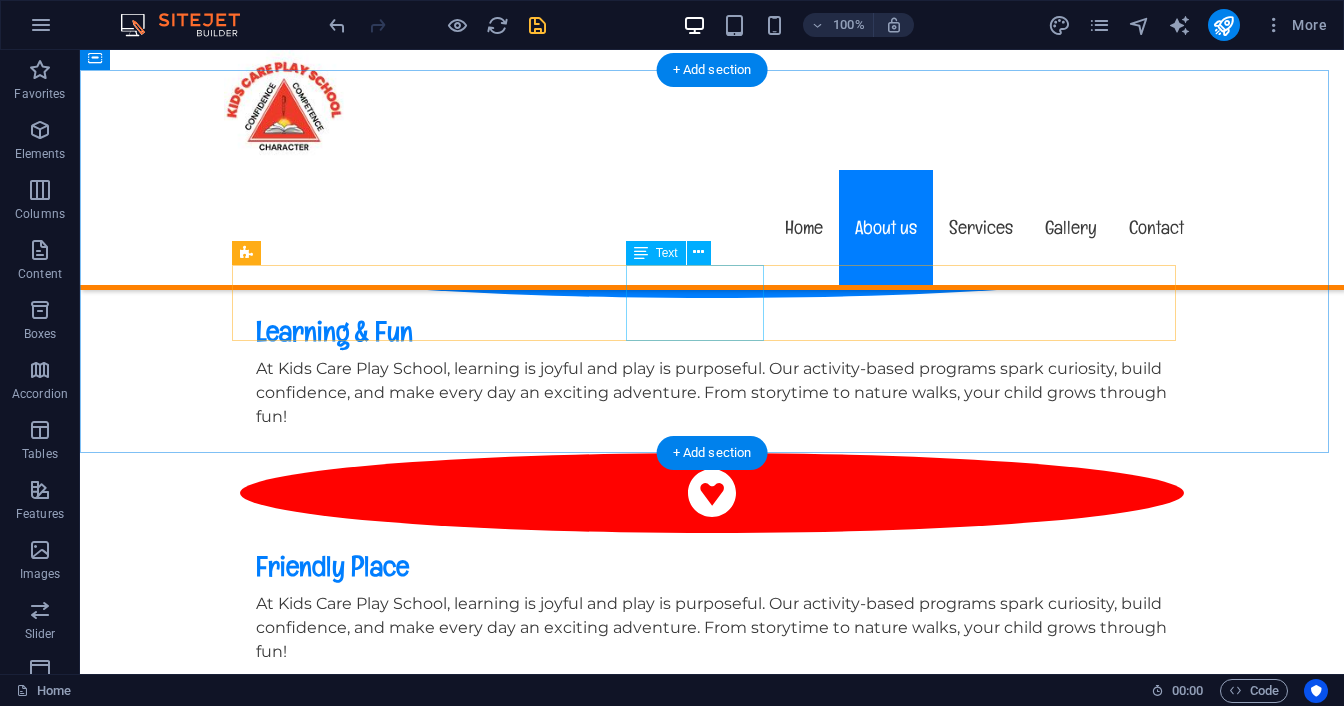 scroll, scrollTop: 1400, scrollLeft: 0, axis: vertical 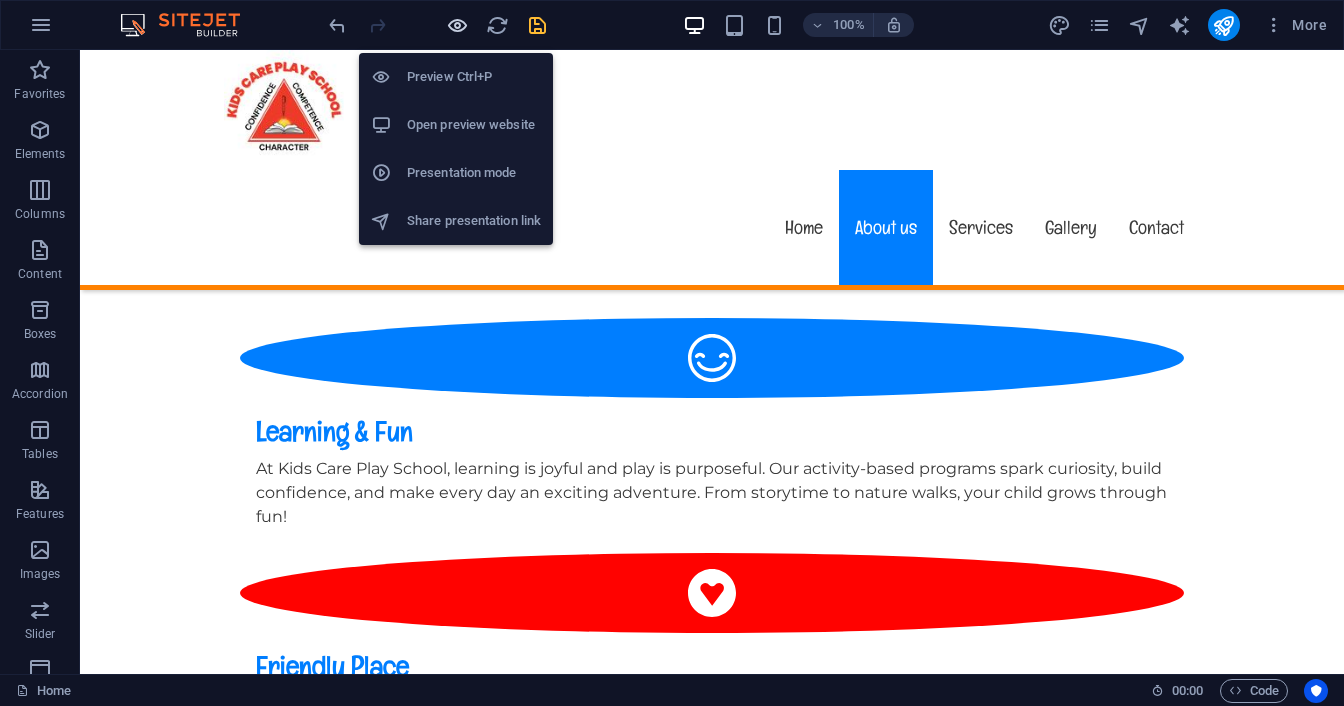 click at bounding box center [457, 25] 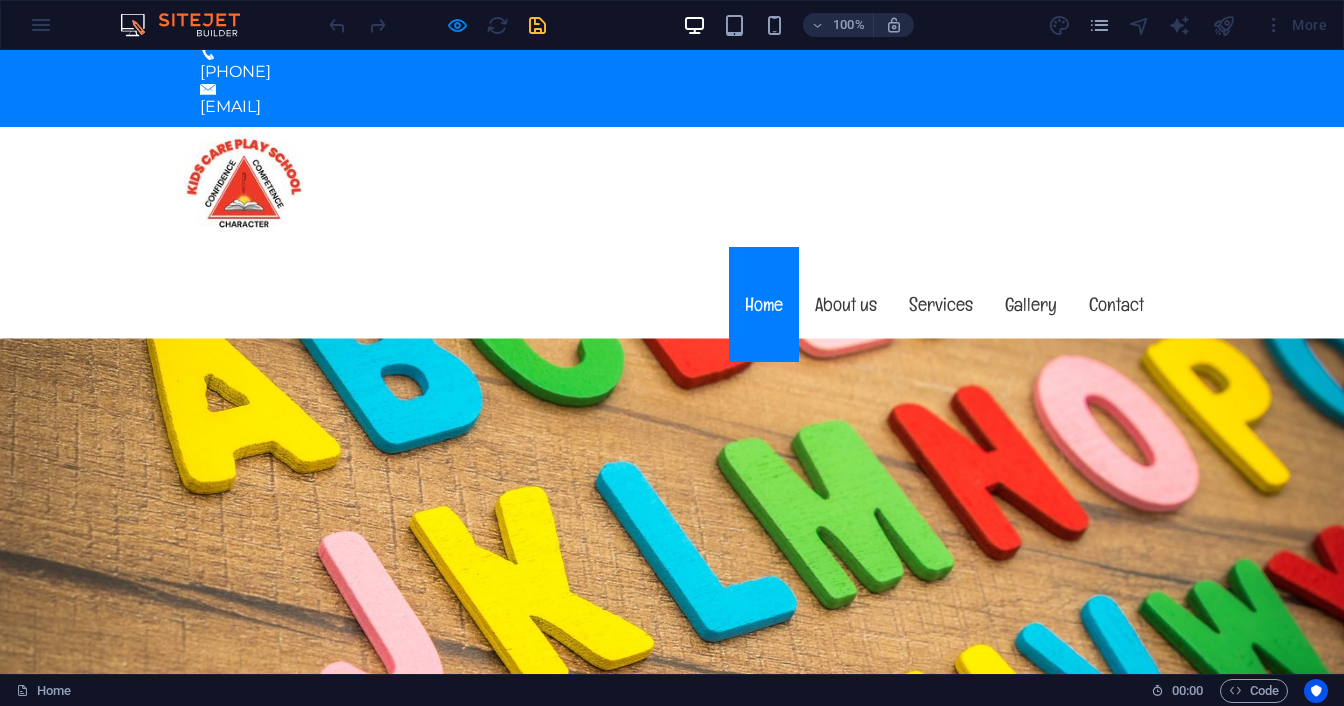 scroll, scrollTop: 0, scrollLeft: 0, axis: both 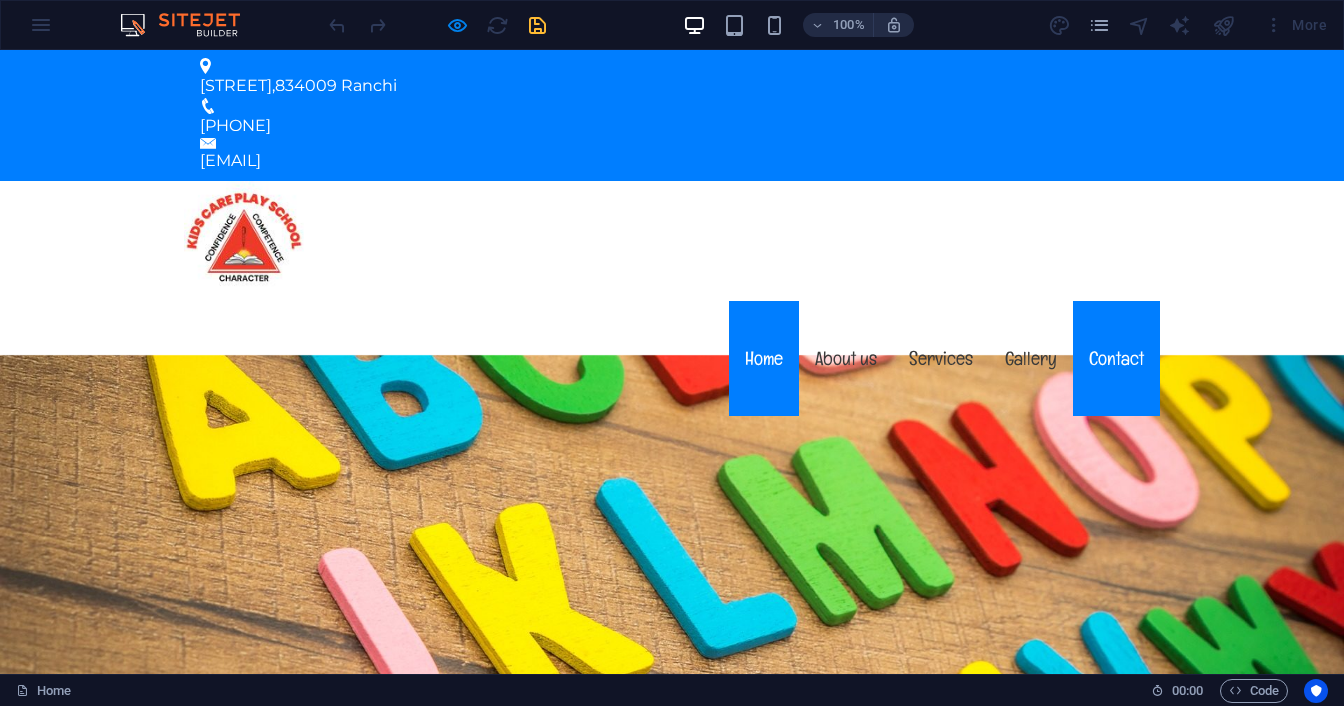 click on "Contact" at bounding box center (1116, 358) 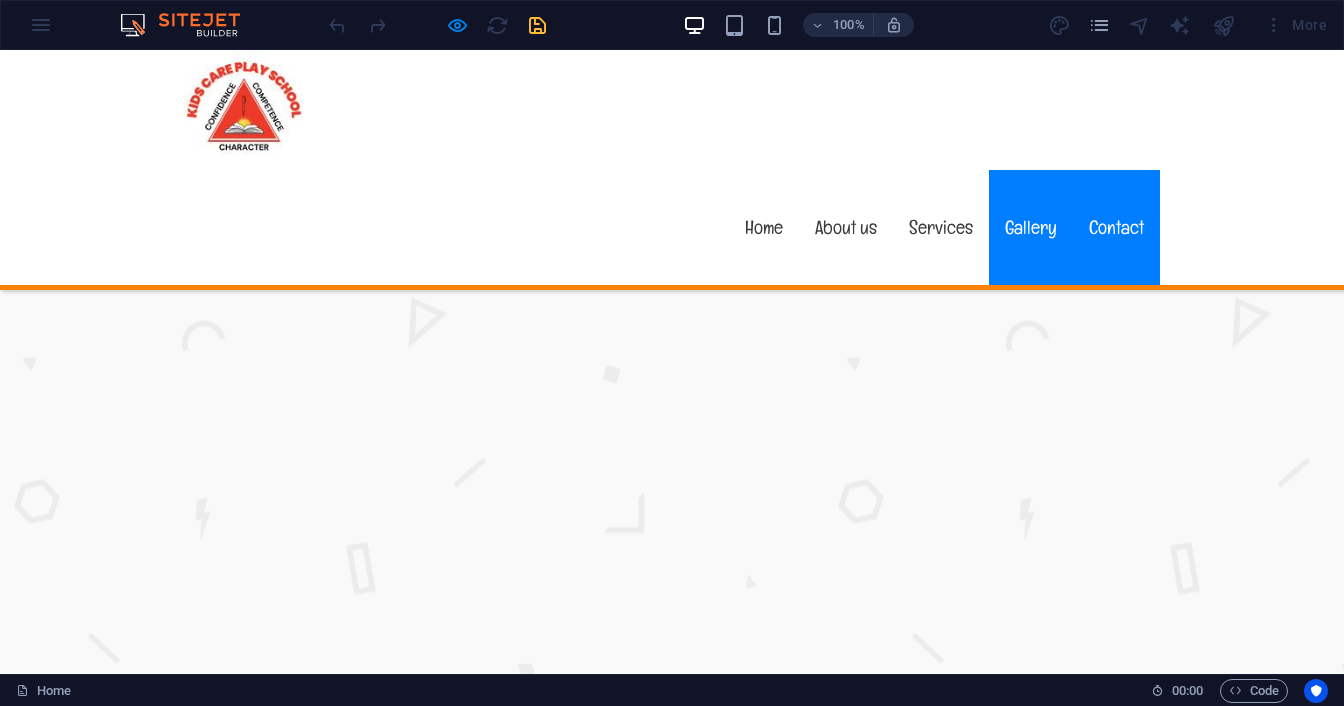 click on "Gallery" at bounding box center (1031, 227) 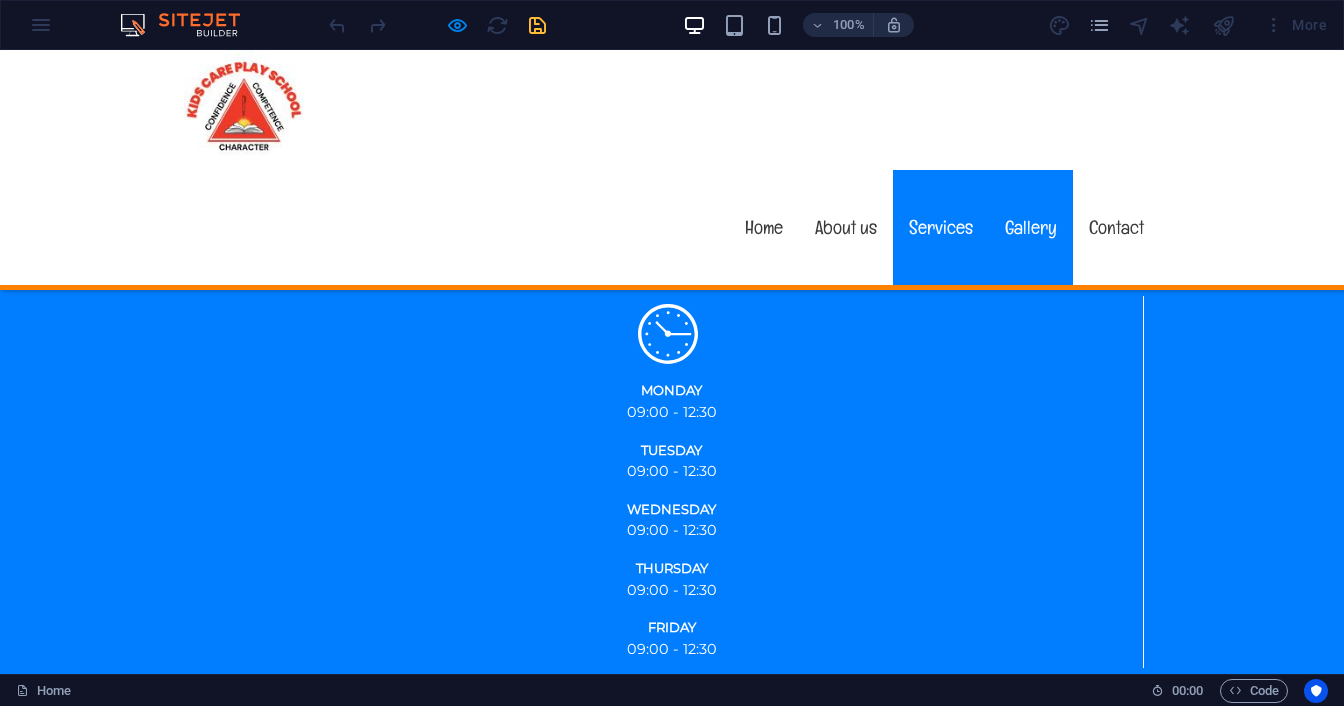 click on "Services" at bounding box center (941, 227) 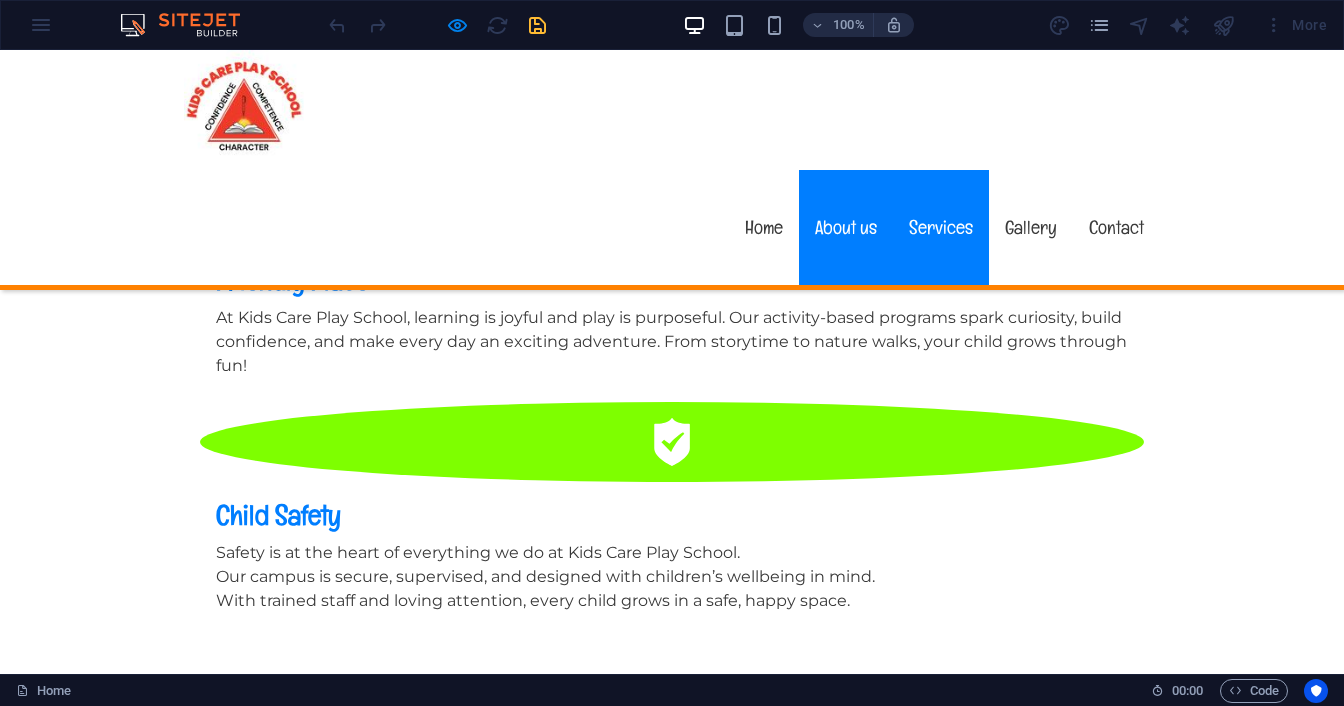 click on "About us" at bounding box center (846, 227) 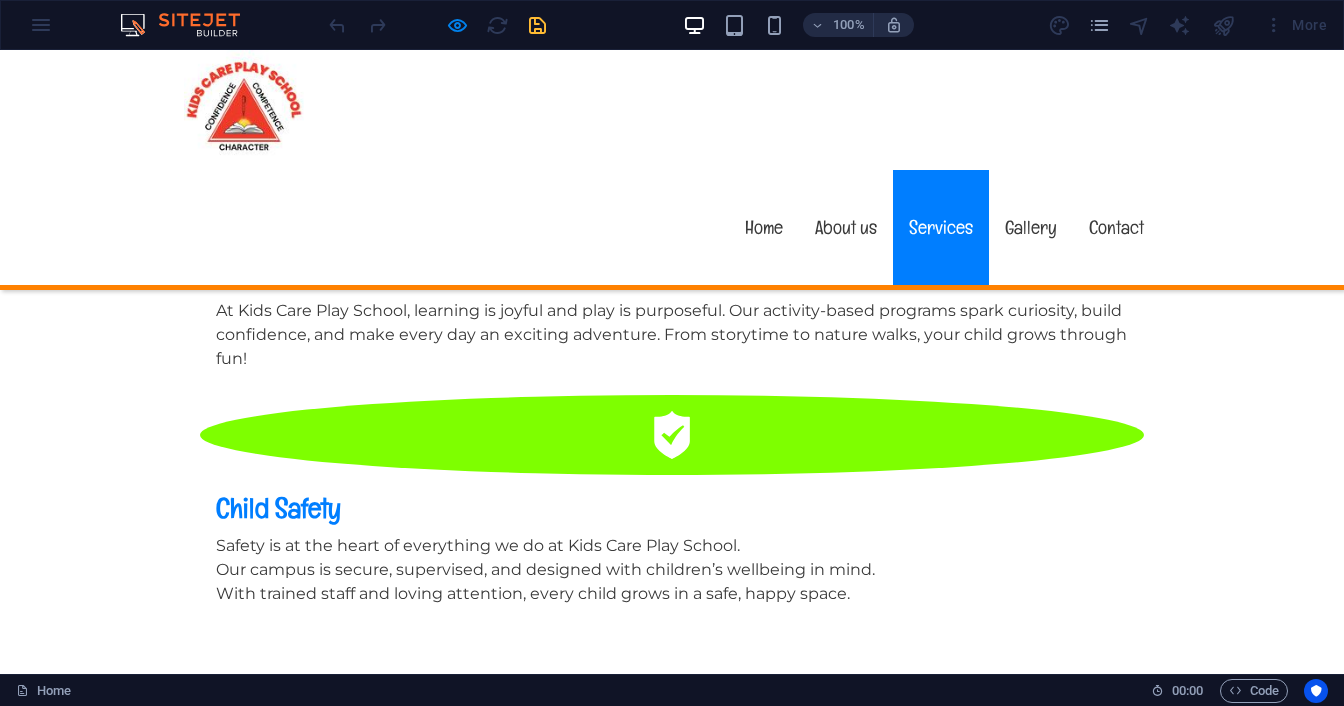 scroll, scrollTop: 1839, scrollLeft: 0, axis: vertical 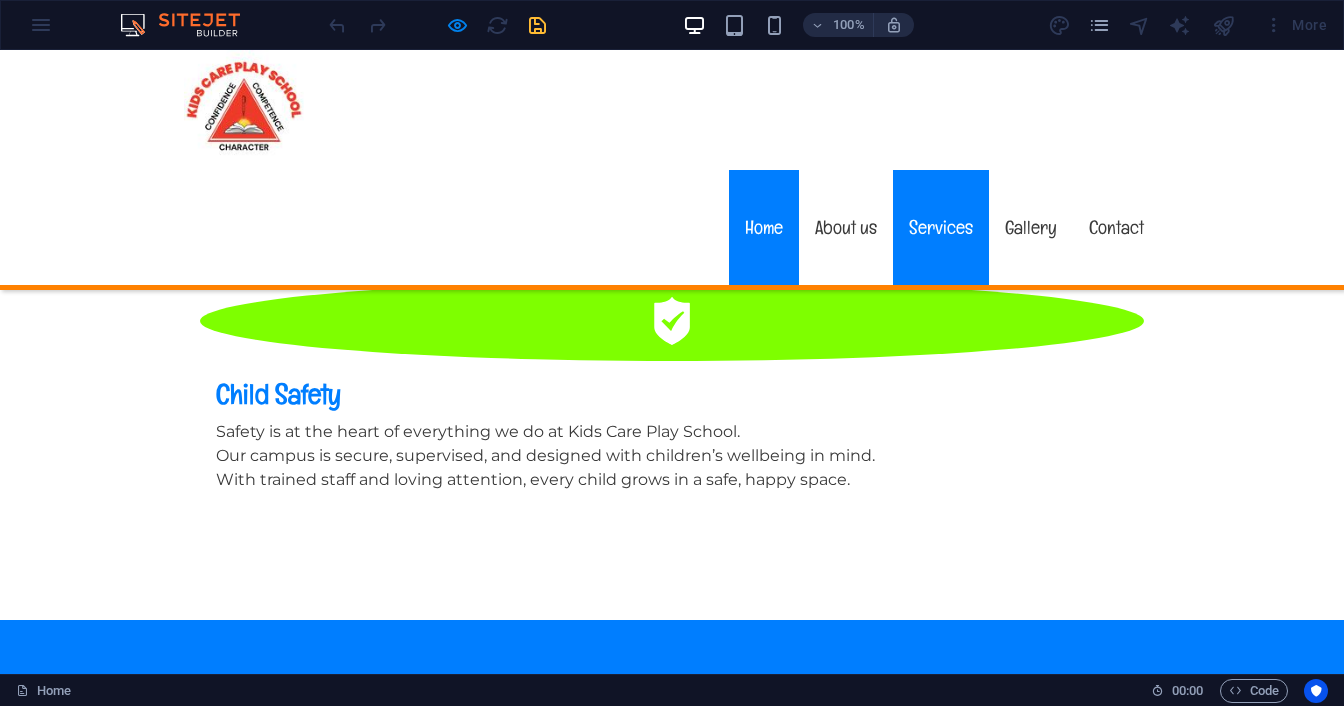 click on "Home" at bounding box center (764, 227) 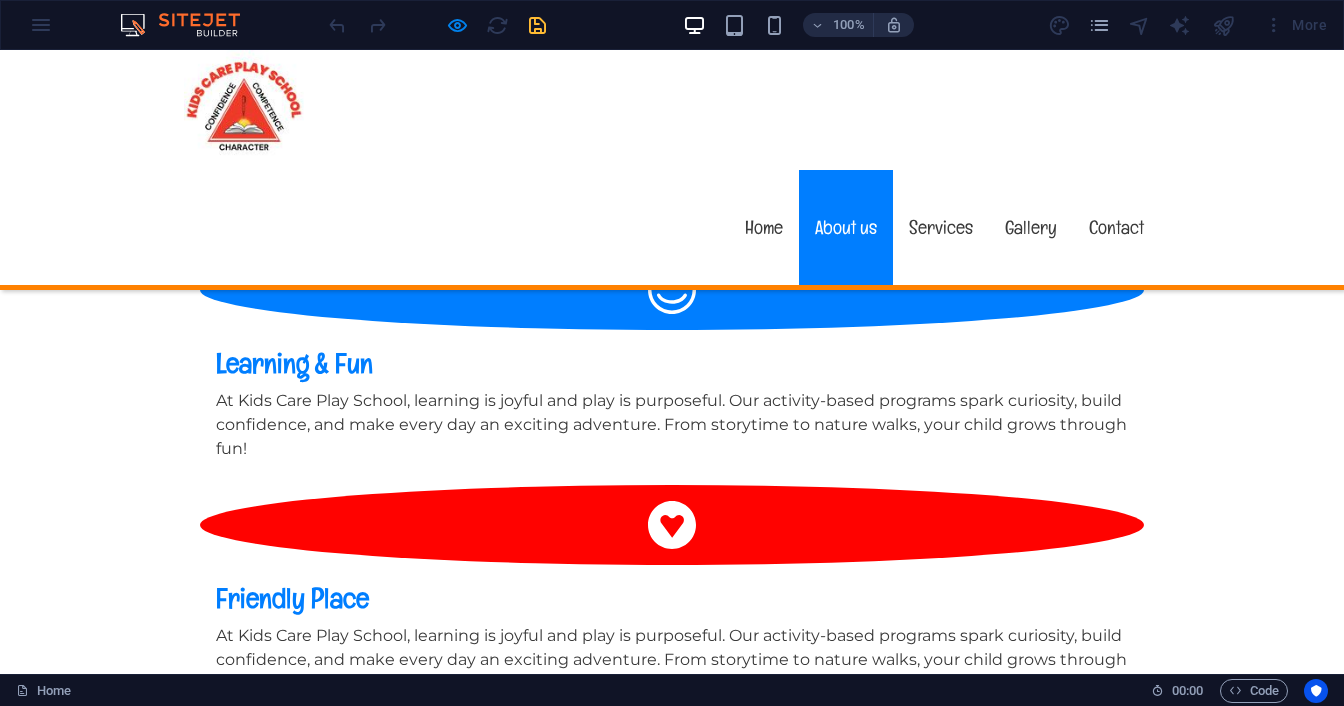 scroll, scrollTop: 1700, scrollLeft: 0, axis: vertical 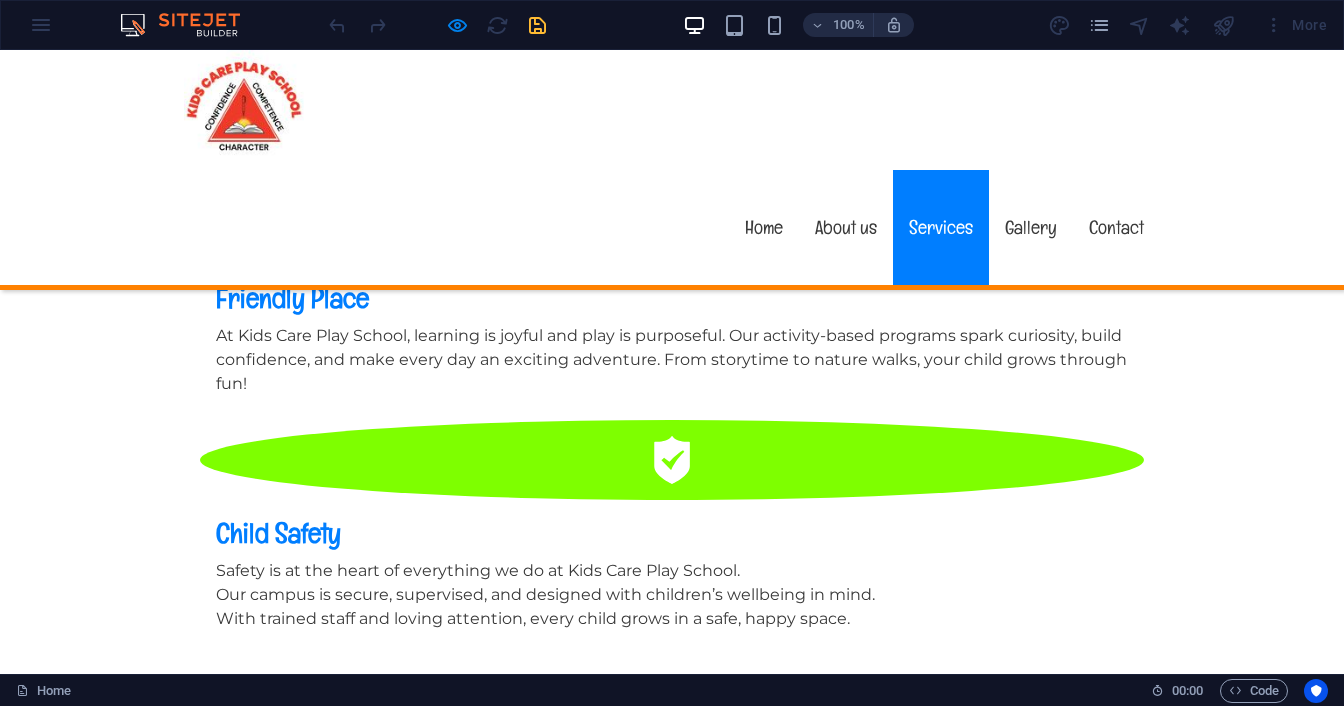 click on "Fun Games" at bounding box center [672, 2362] 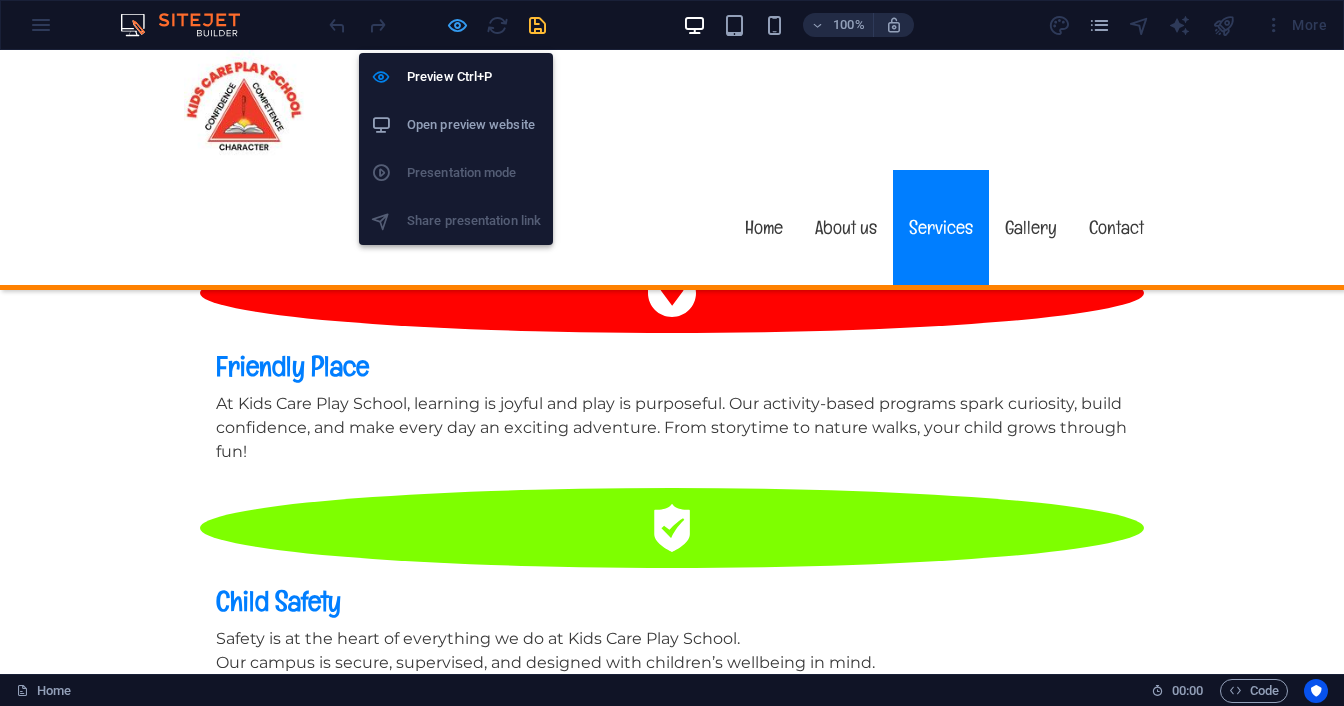 click at bounding box center (457, 25) 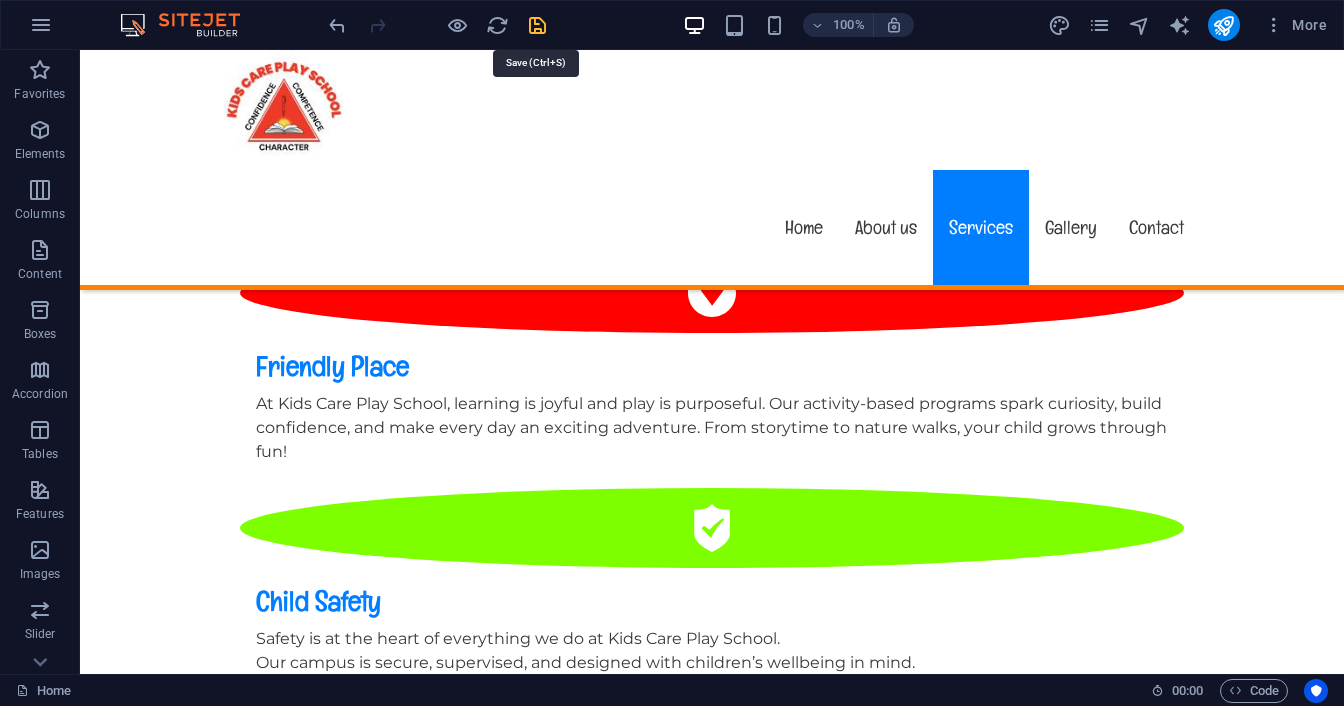 click at bounding box center [537, 25] 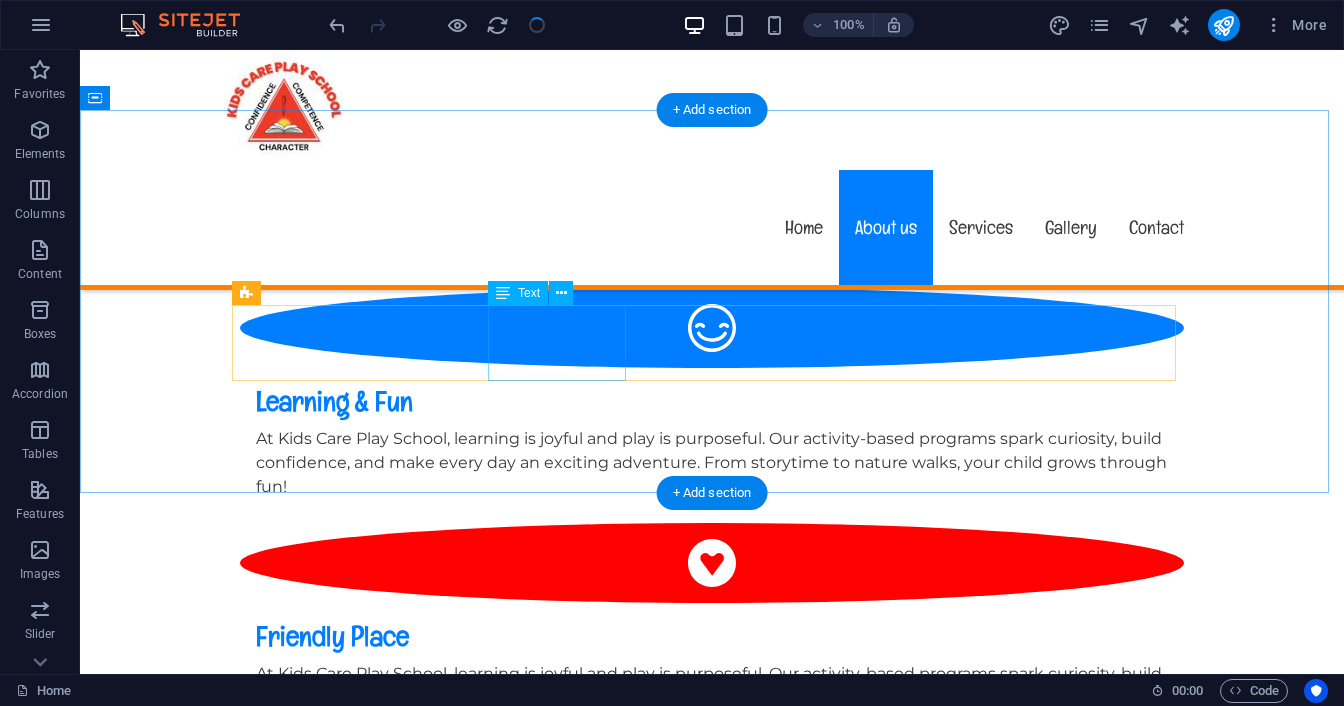 scroll, scrollTop: 1400, scrollLeft: 0, axis: vertical 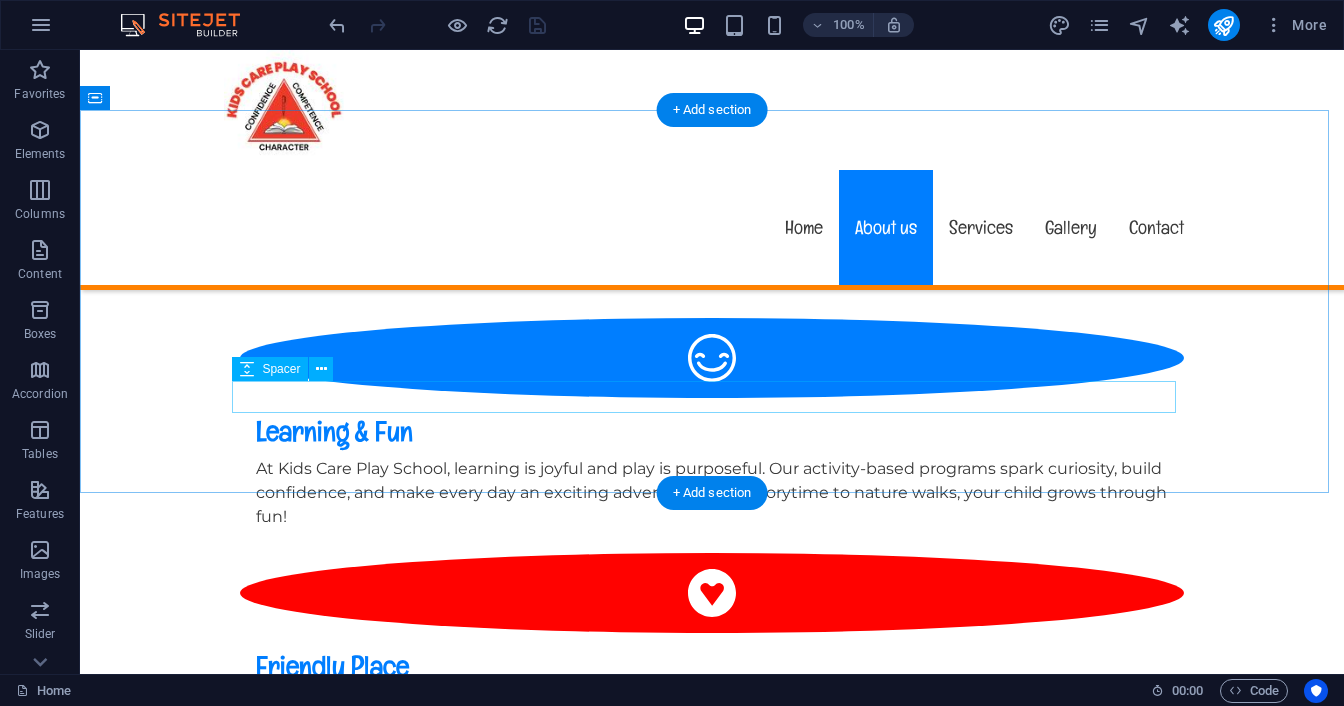 click at bounding box center [712, 1770] 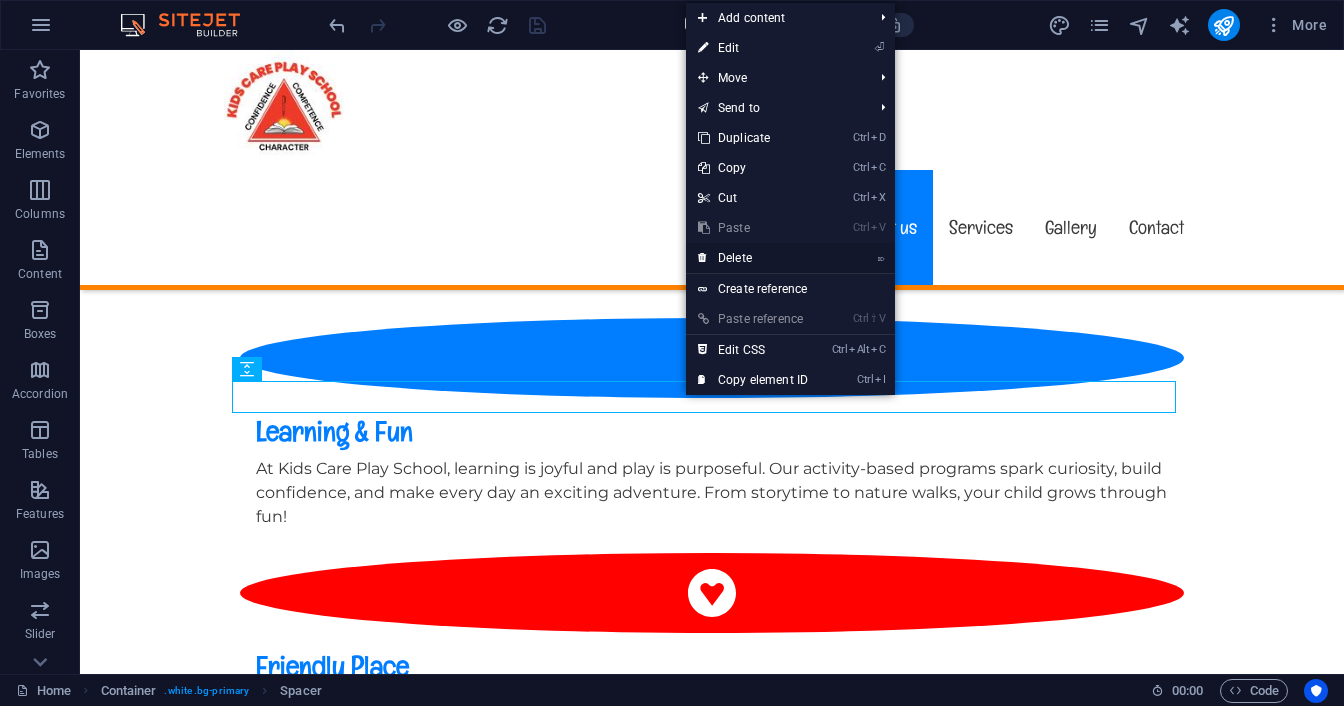 click on "⌦  Delete" at bounding box center [753, 258] 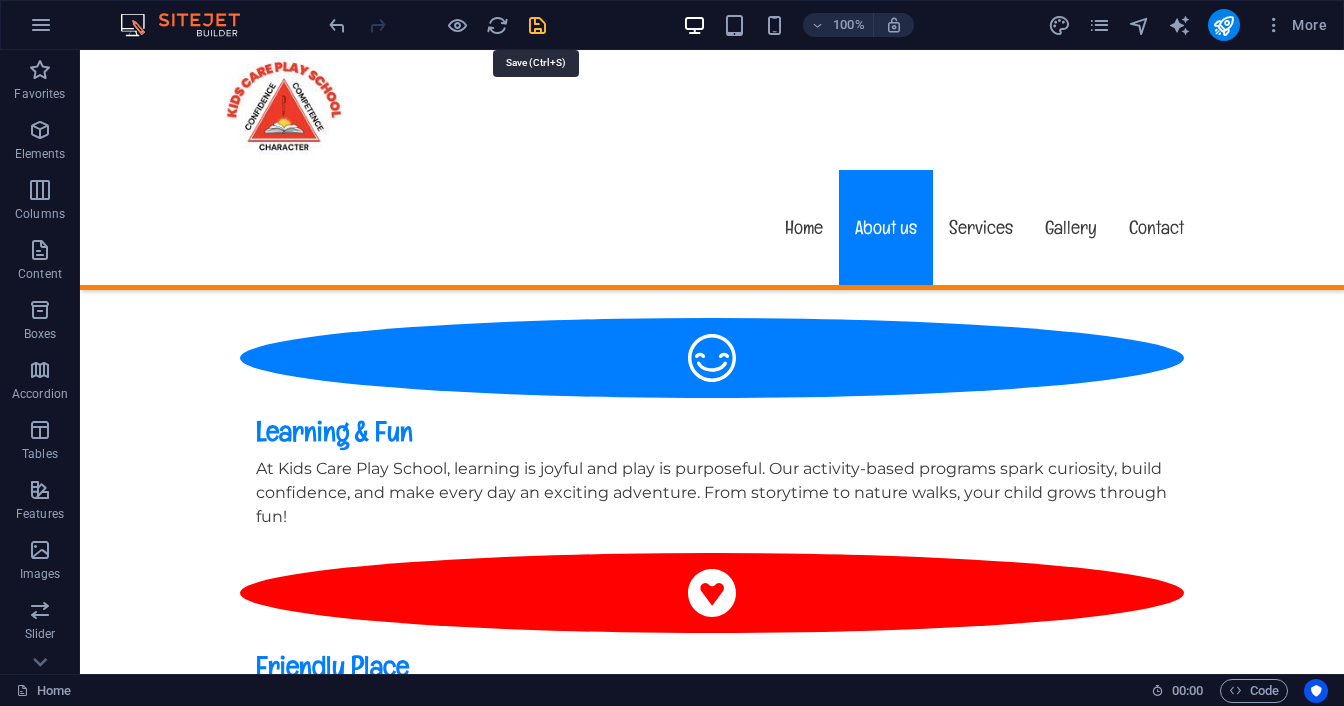 click at bounding box center [537, 25] 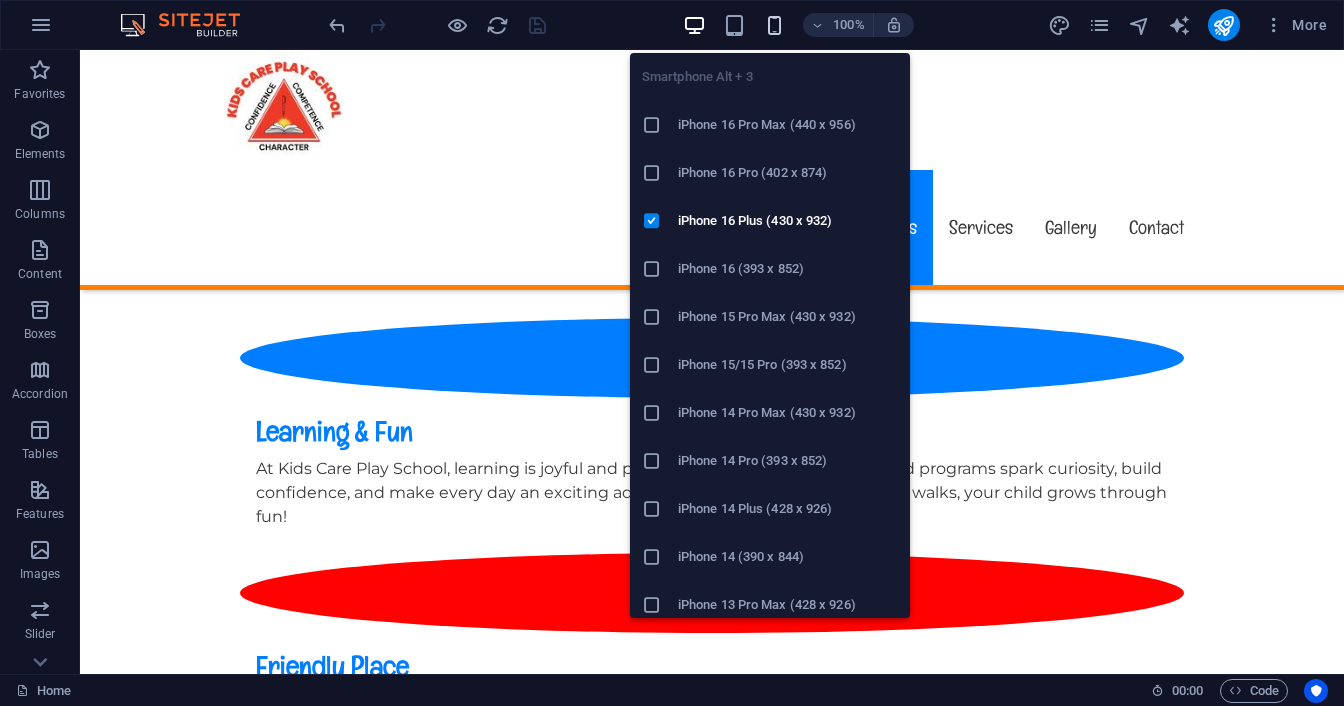 click at bounding box center [774, 25] 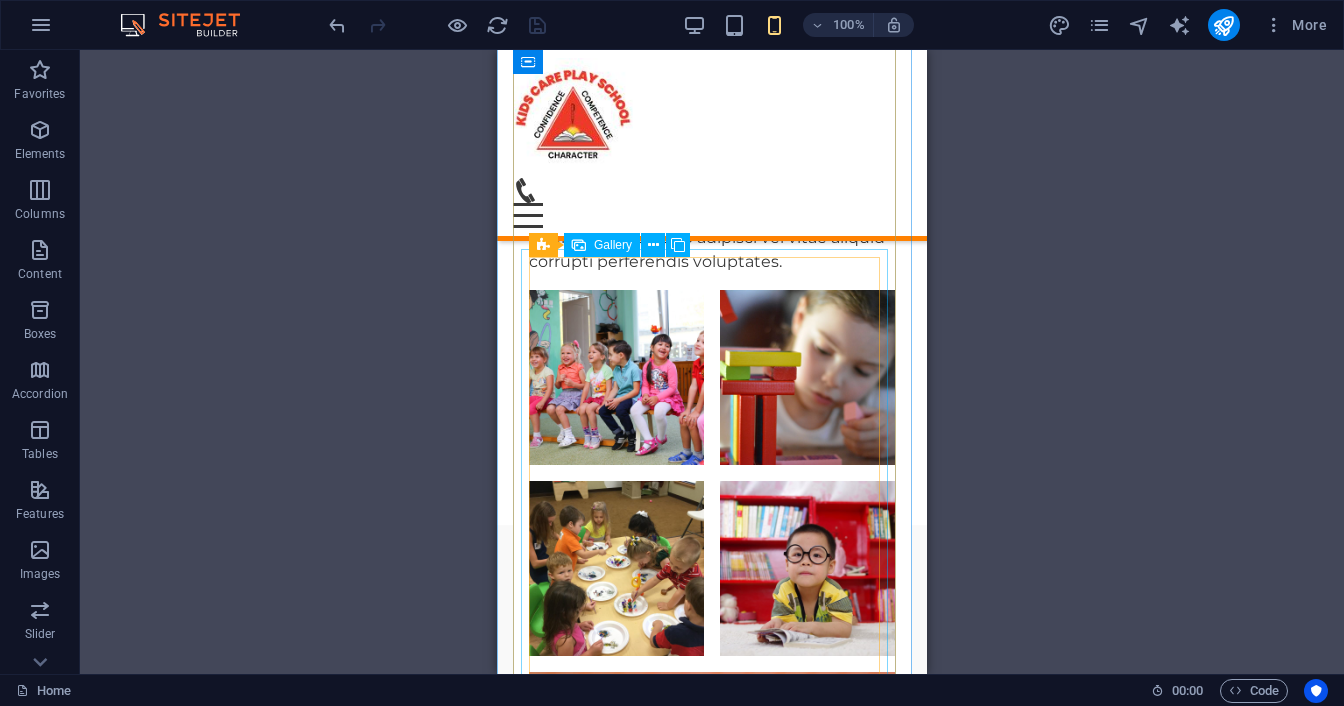 scroll, scrollTop: 4316, scrollLeft: 0, axis: vertical 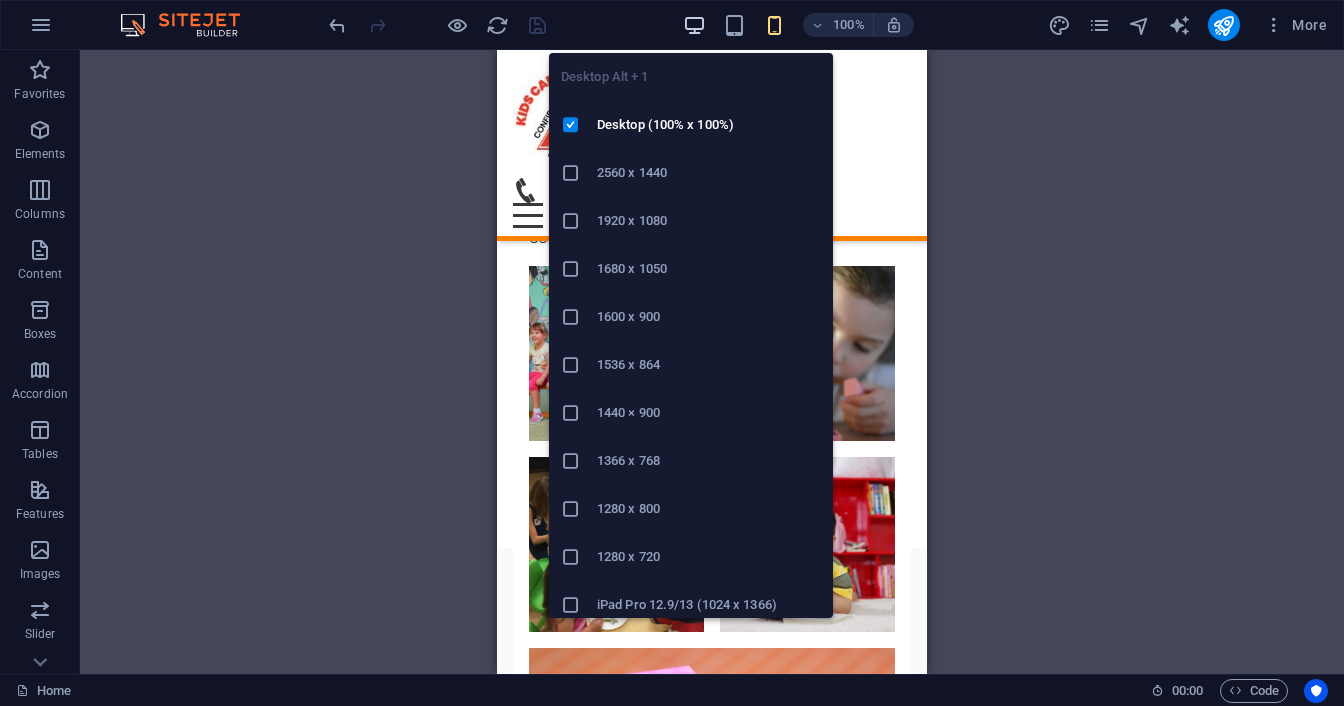 click at bounding box center [694, 25] 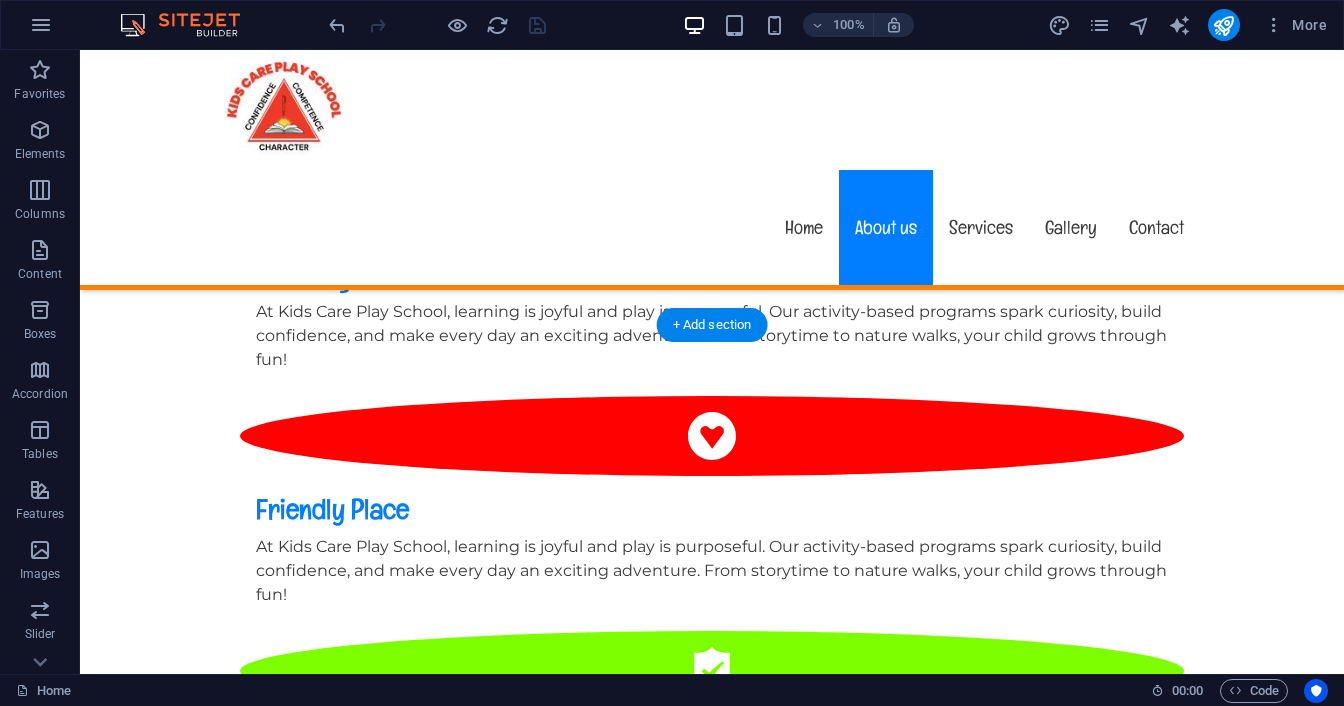 scroll, scrollTop: 1531, scrollLeft: 0, axis: vertical 